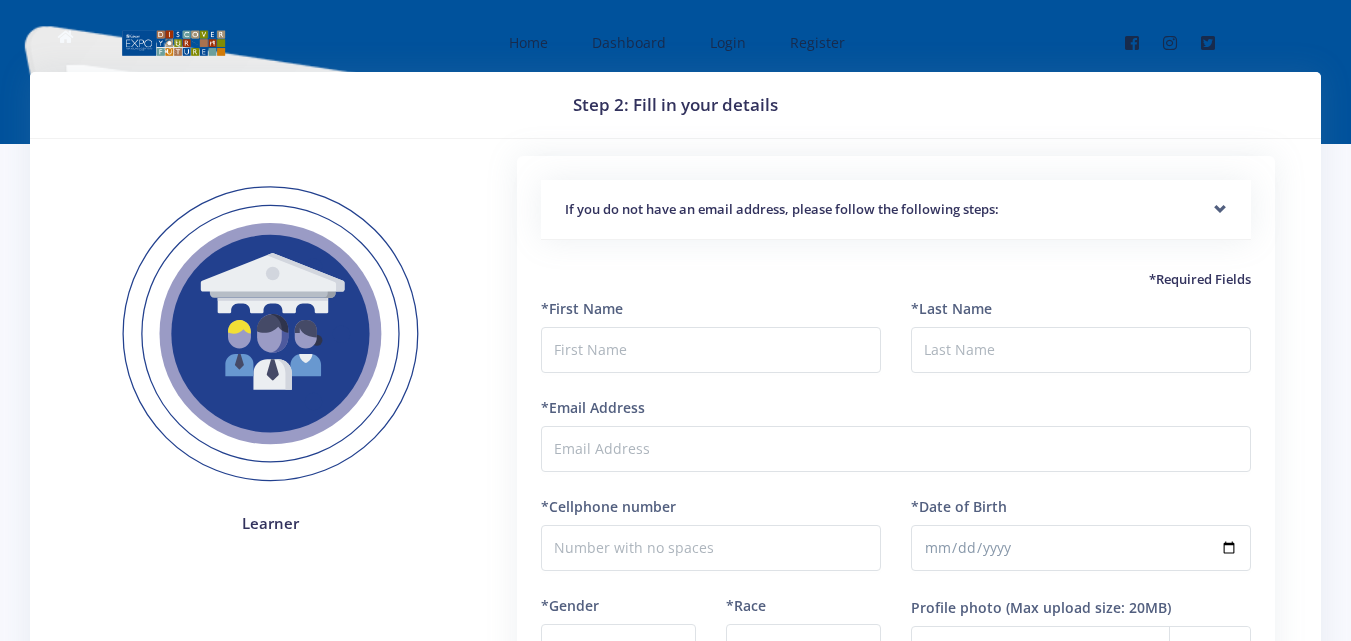 scroll, scrollTop: 0, scrollLeft: 0, axis: both 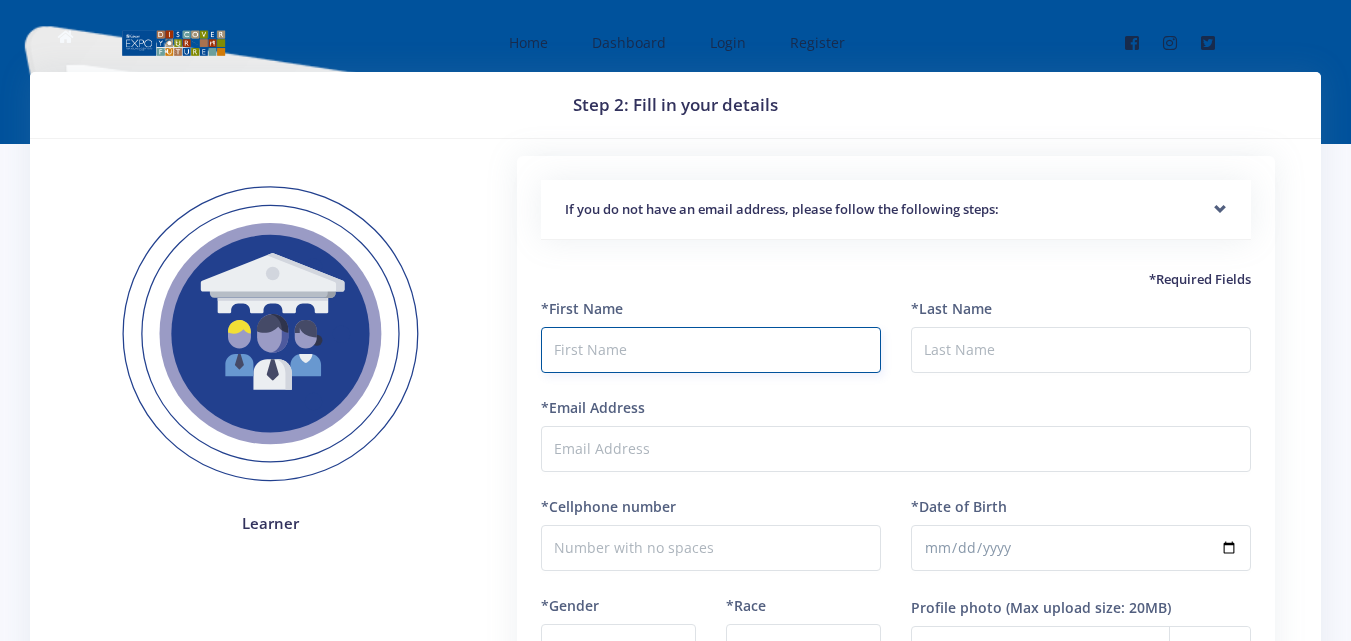 click at bounding box center [711, 350] 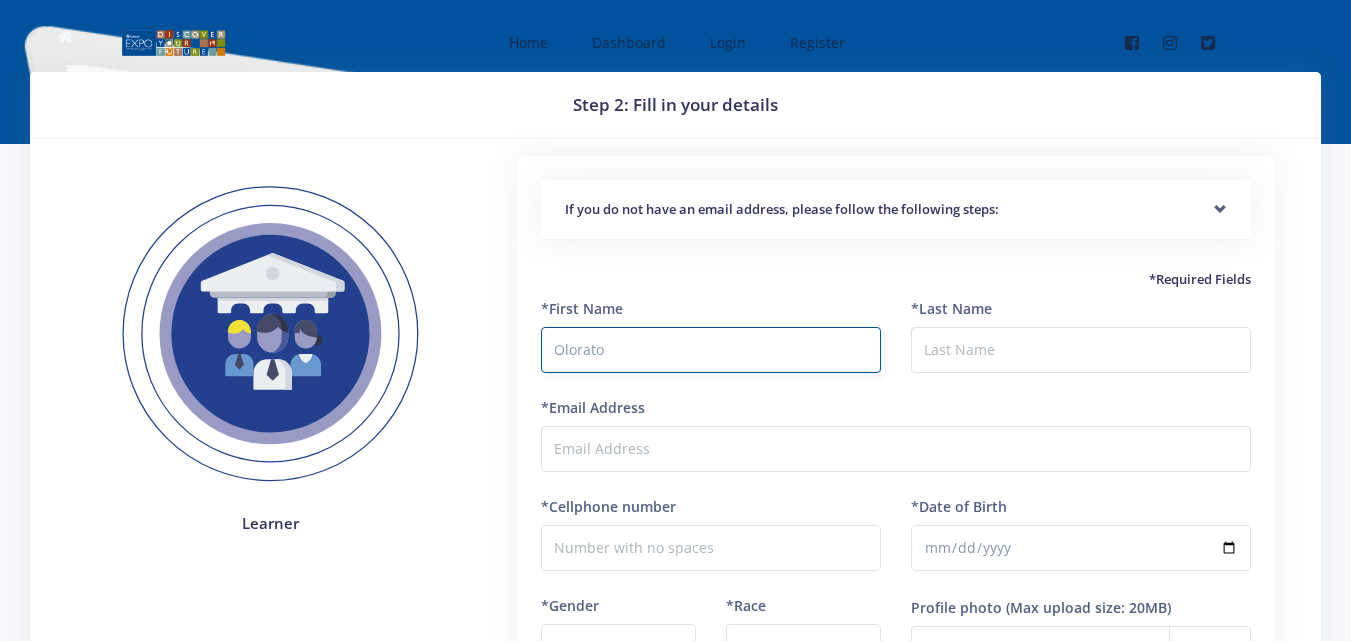type on "Olorato" 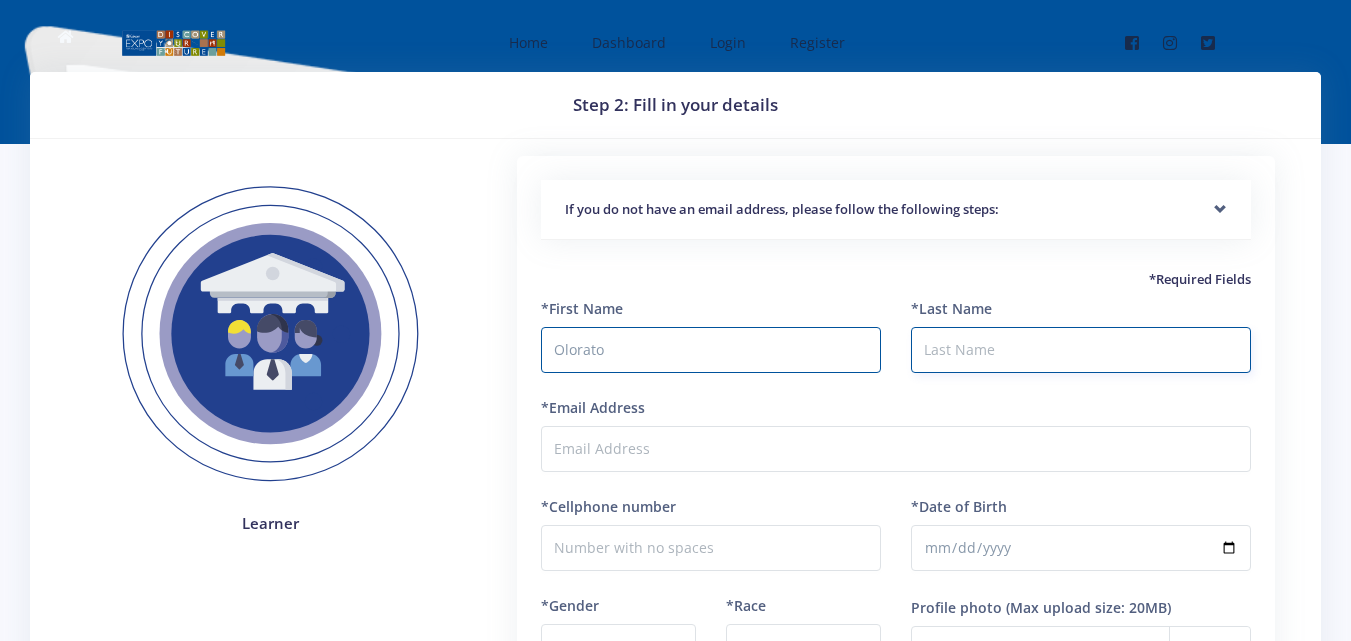 click on "*Last Name" at bounding box center (1081, 350) 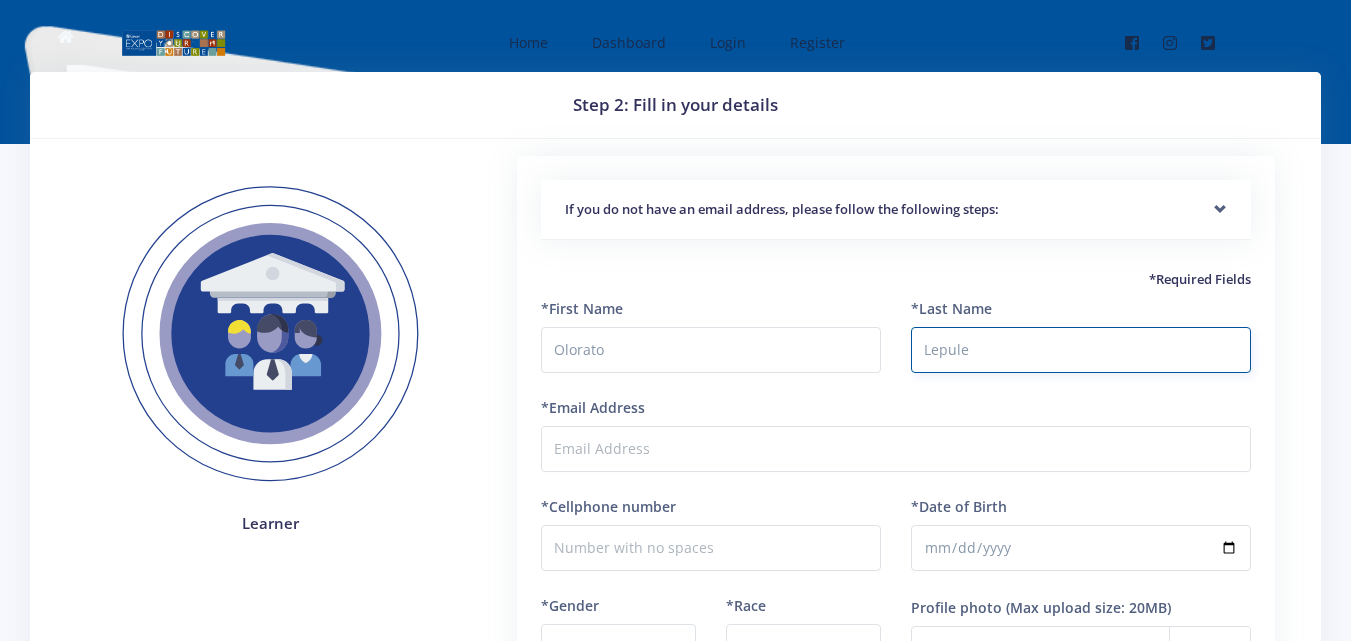 type on "Lepule" 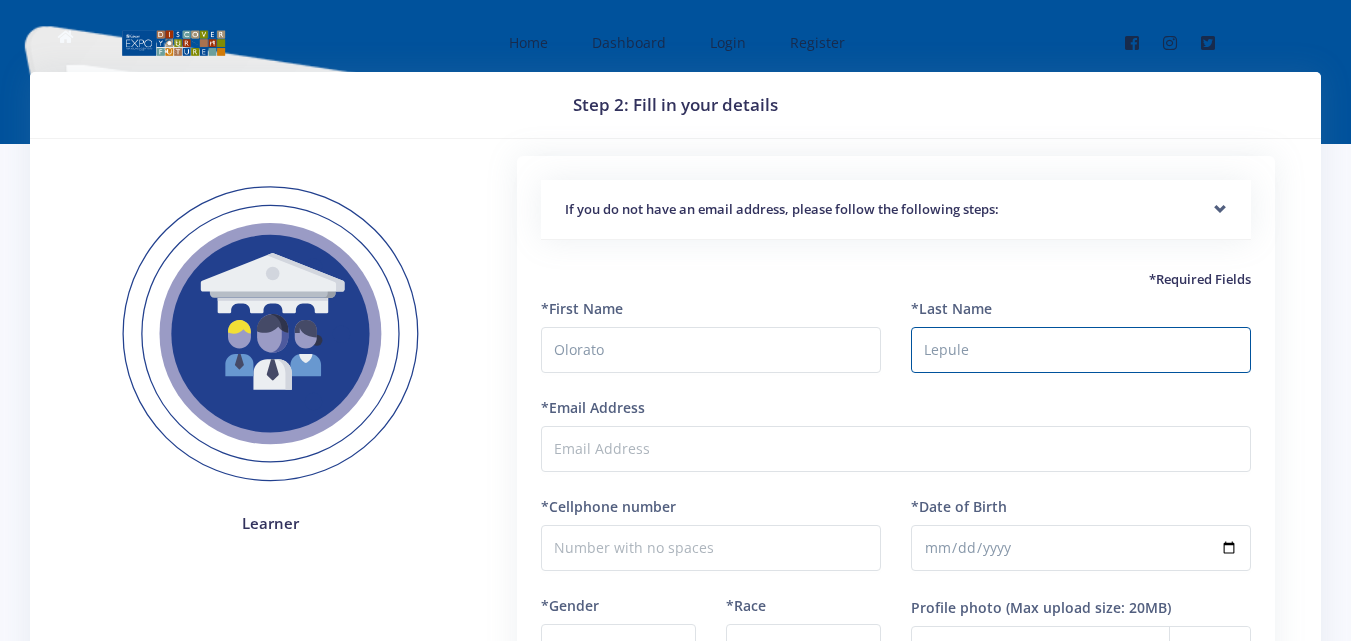 click on "If you do not have an email address, please follow the
following steps:" at bounding box center [896, 210] 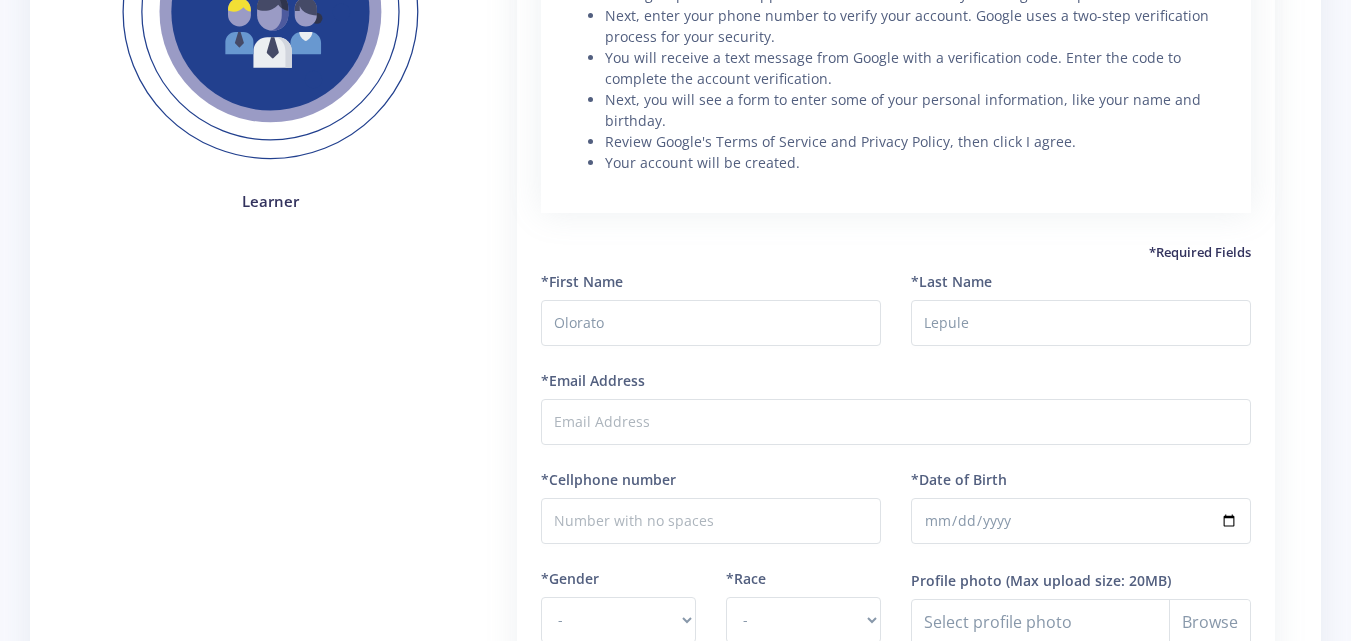 scroll, scrollTop: 323, scrollLeft: 0, axis: vertical 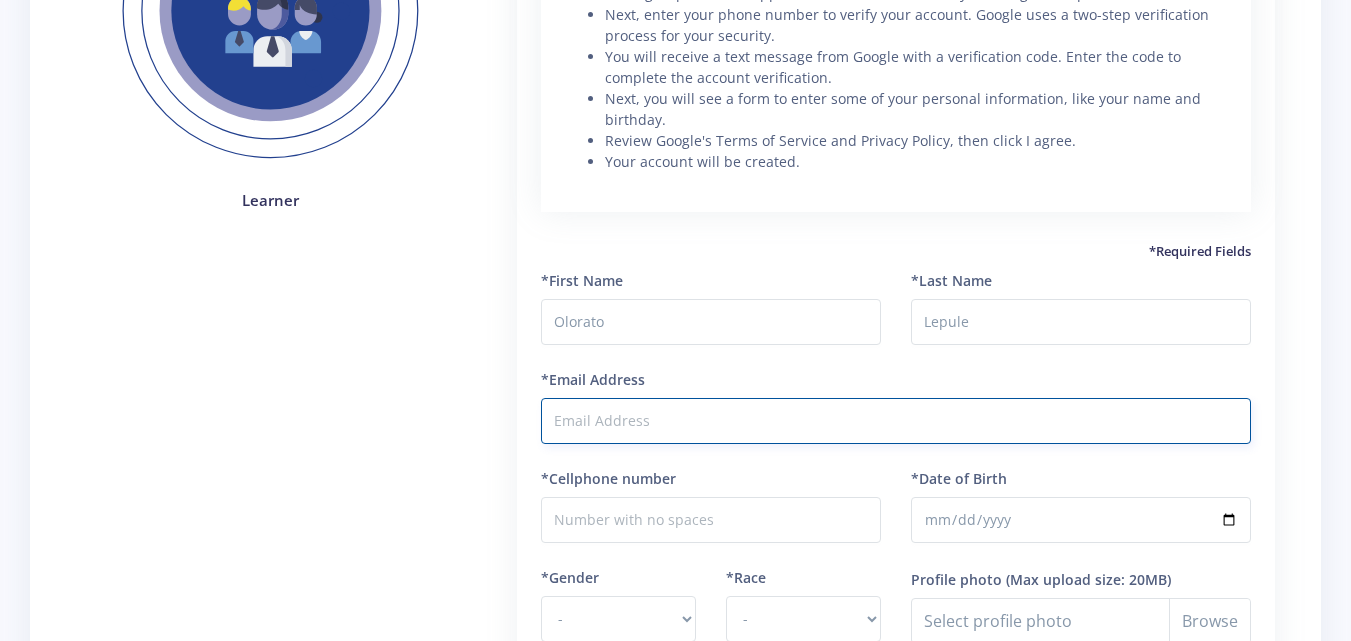 click on "*Email Address" at bounding box center [896, 421] 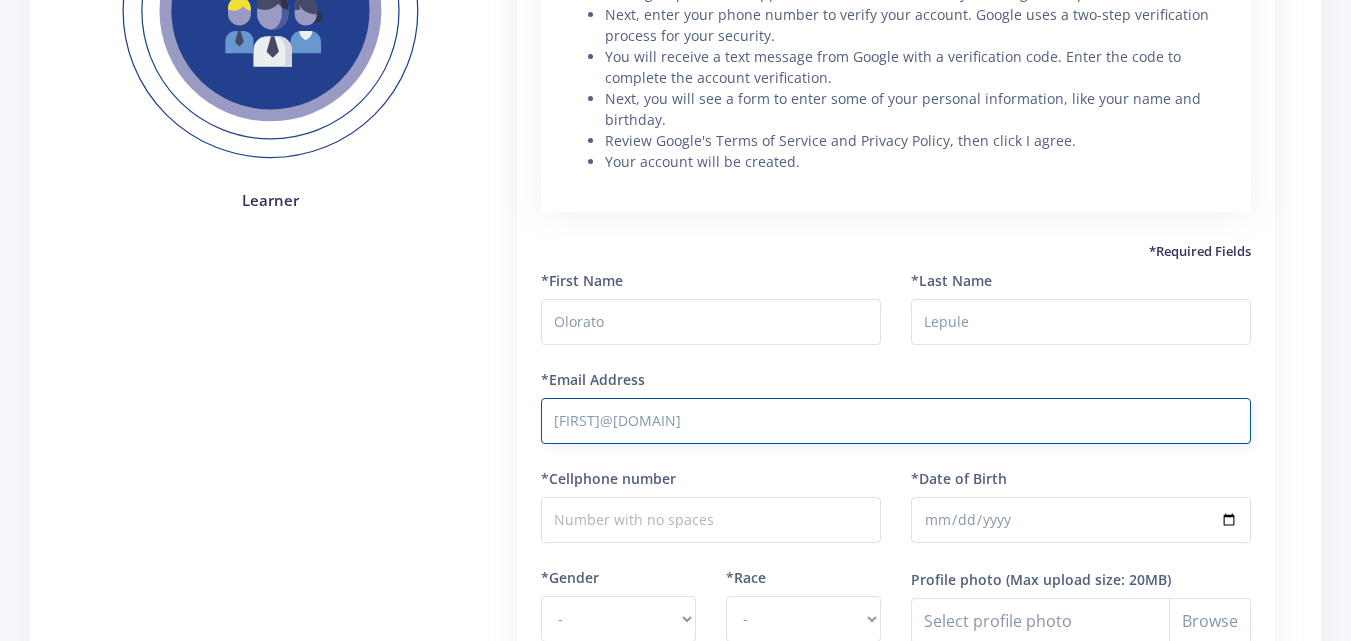 type on "blackrunningblack@gmail.com" 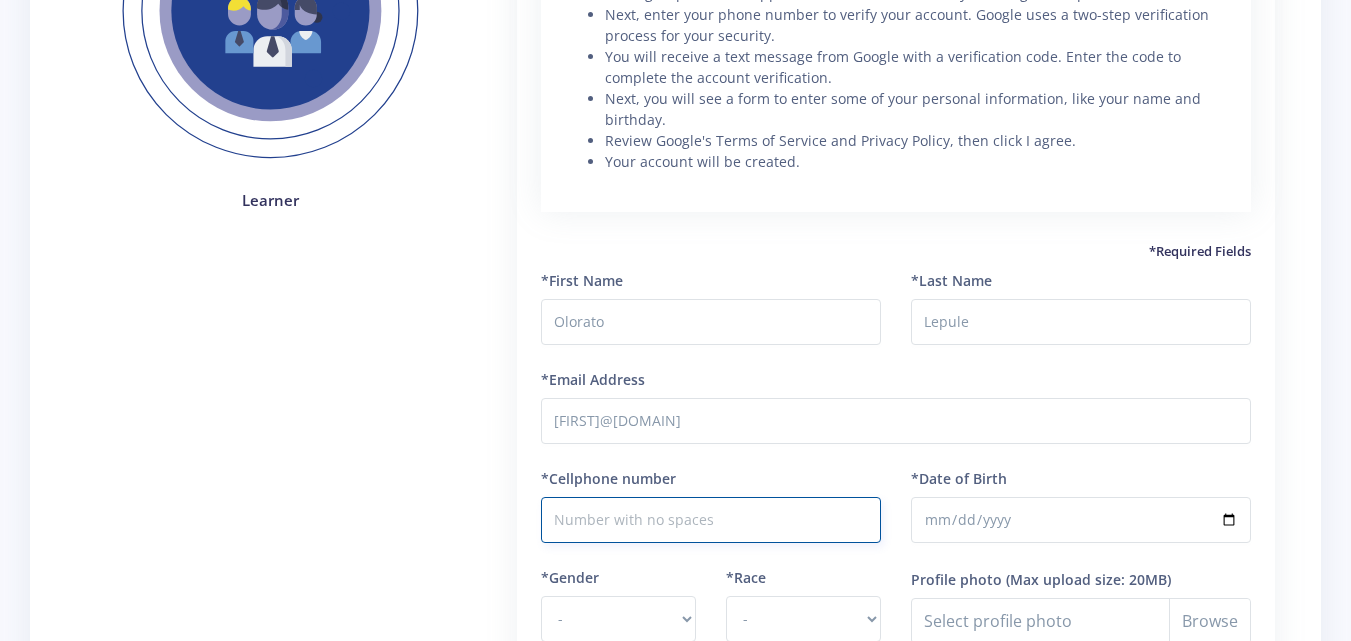 click on "*Cellphone number" at bounding box center (711, 520) 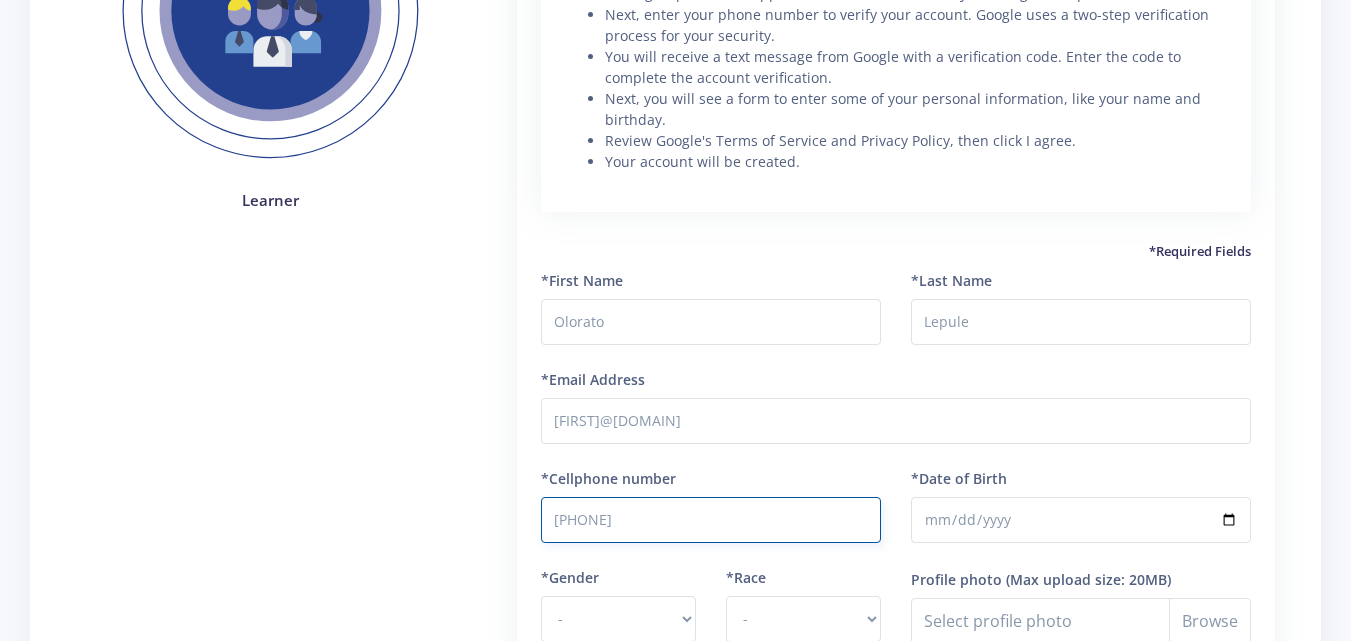 type on "[PHONE]" 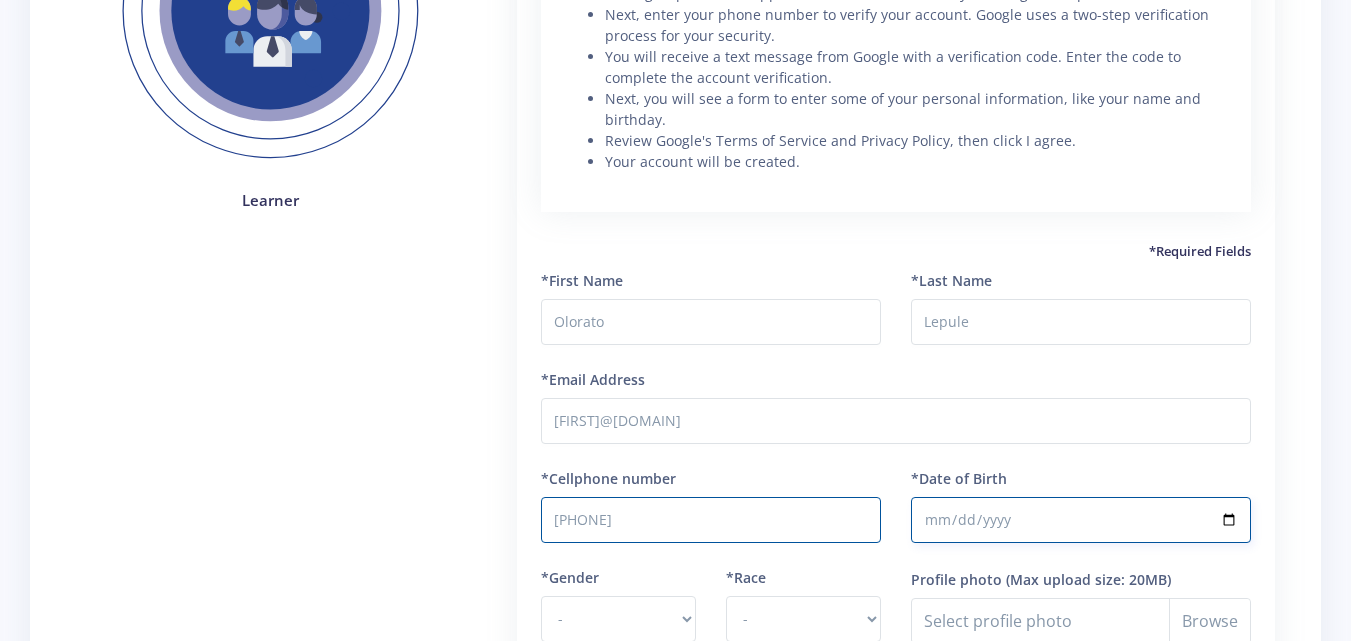 click on "*Date of Birth" at bounding box center [1081, 520] 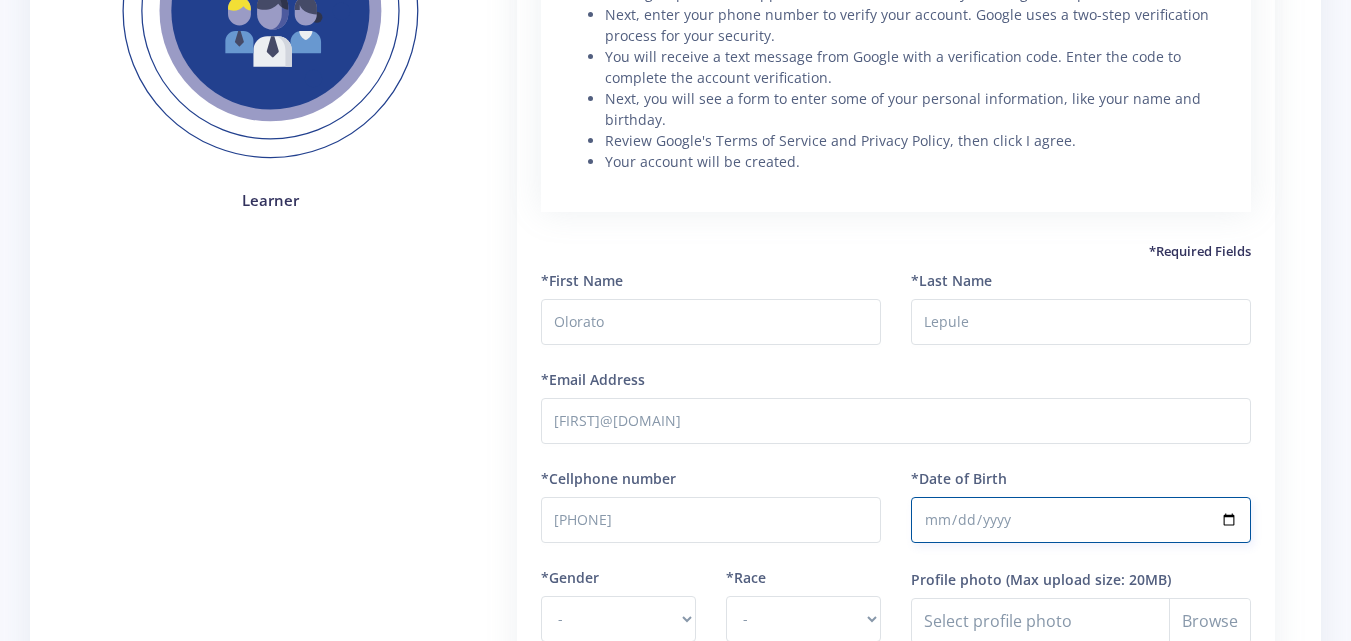 type on "[DATE]" 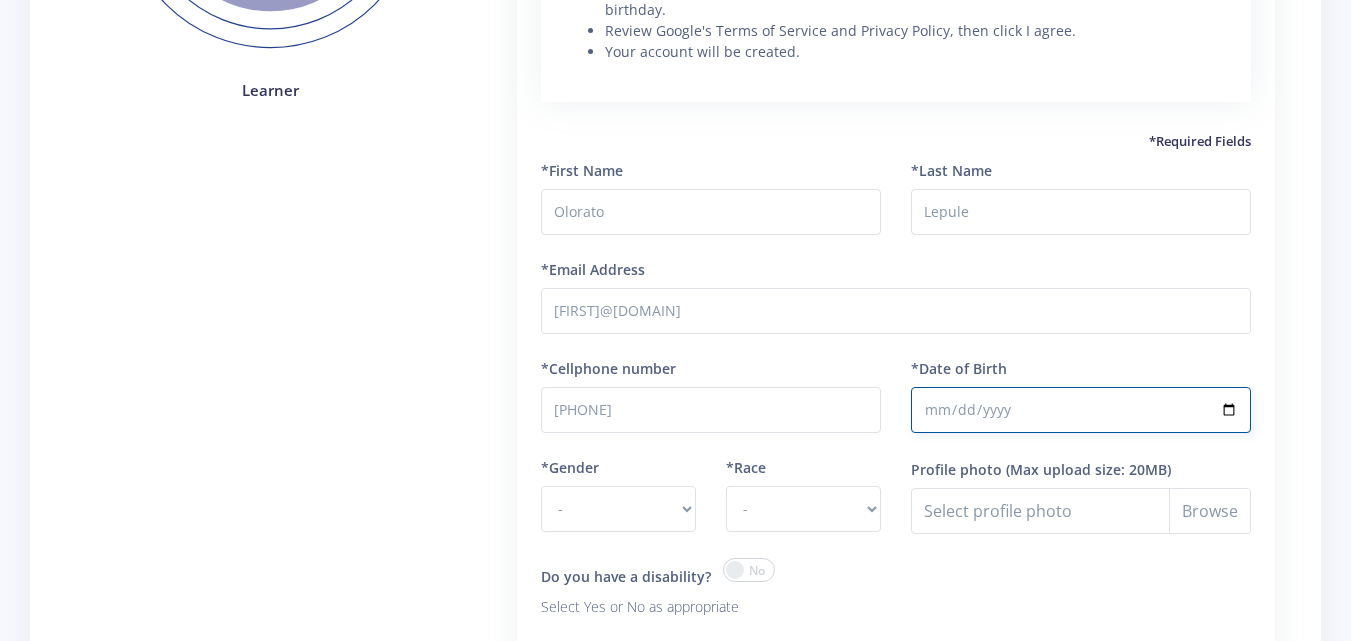 scroll, scrollTop: 462, scrollLeft: 0, axis: vertical 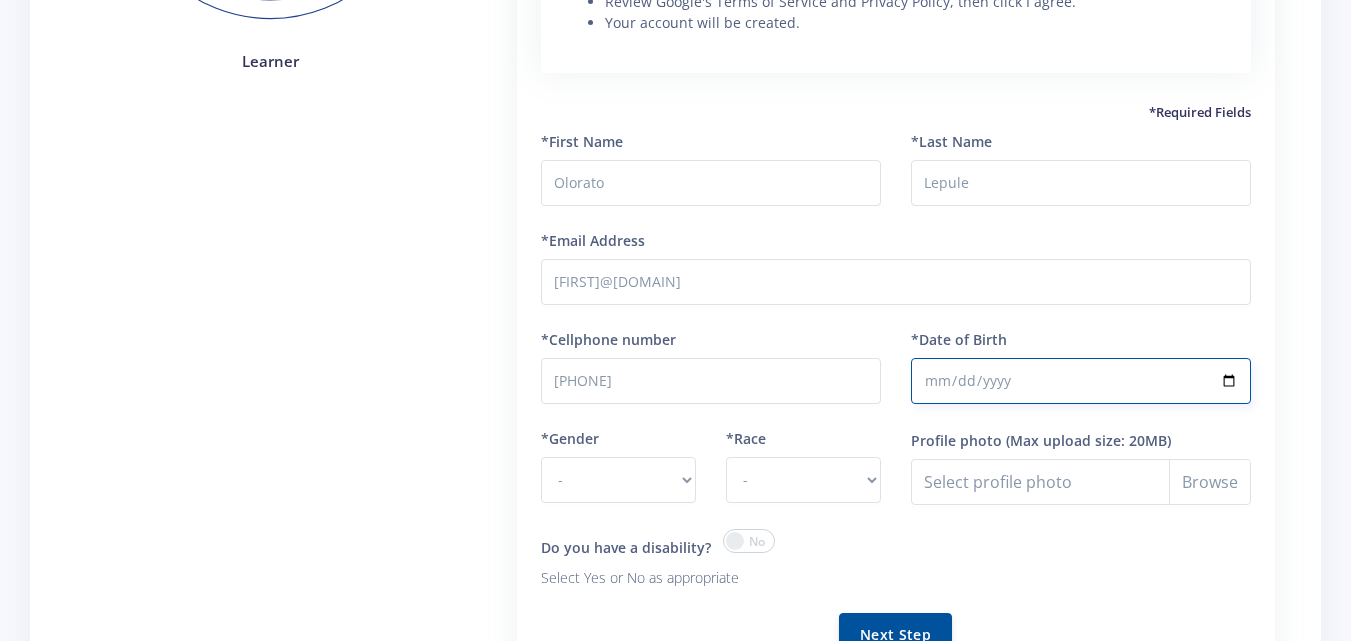 click on "[DATE]" at bounding box center [1081, 381] 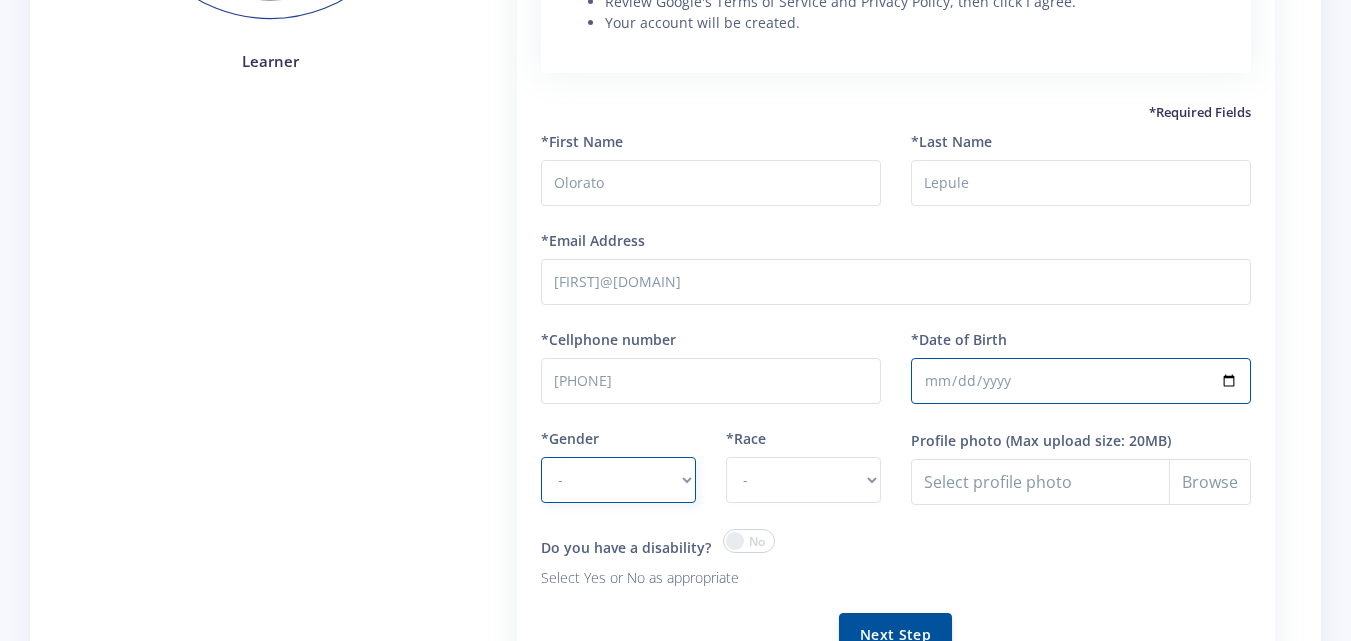 click on "-
Male
Female" at bounding box center [618, 480] 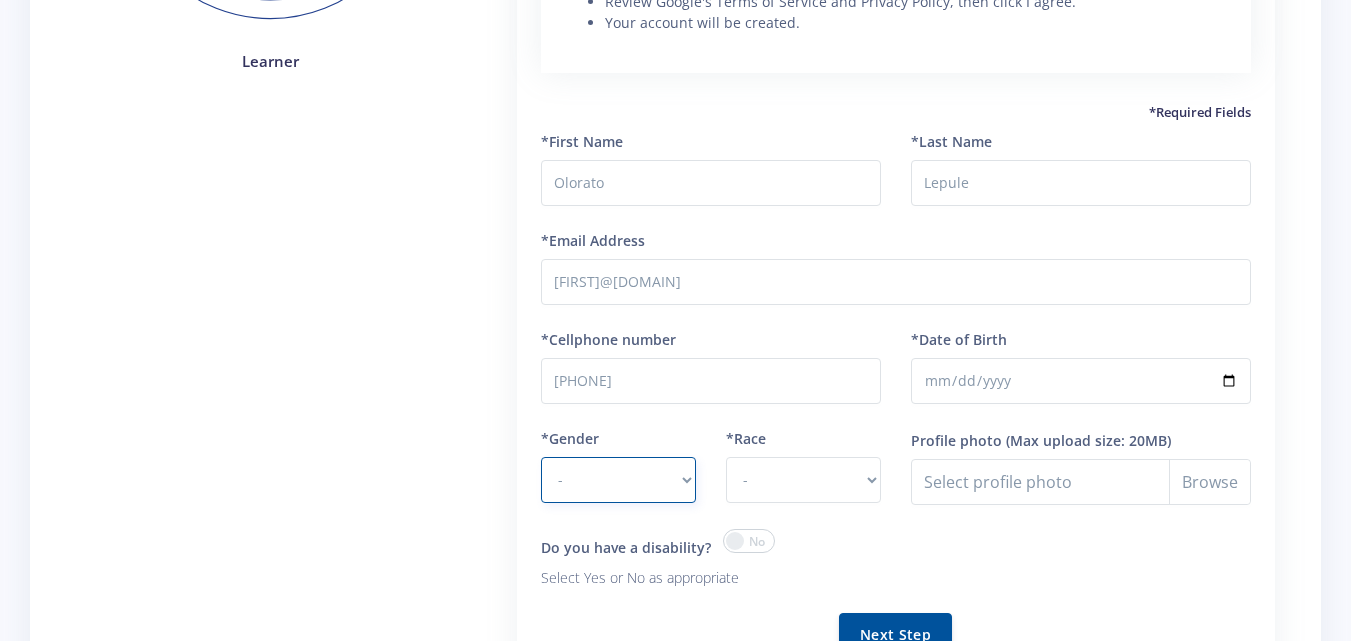select on "M" 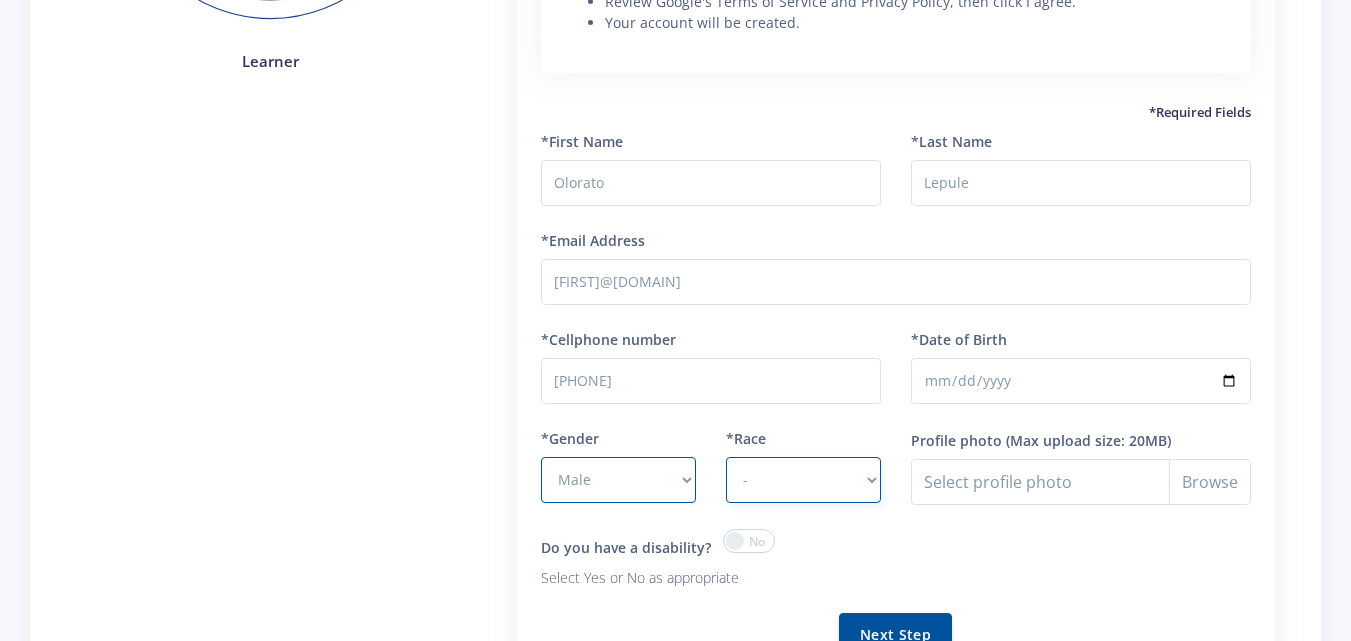 click on "-
African
Asian
Coloured
Indian
White
Other" at bounding box center [803, 480] 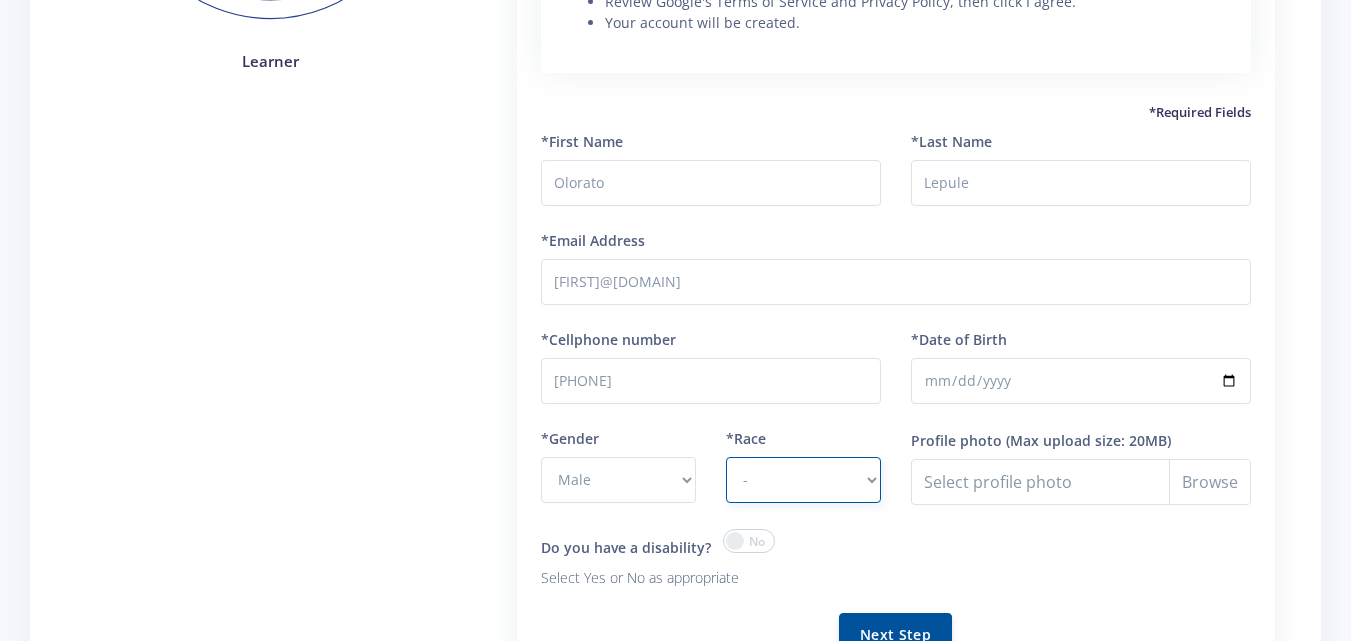 select on "African" 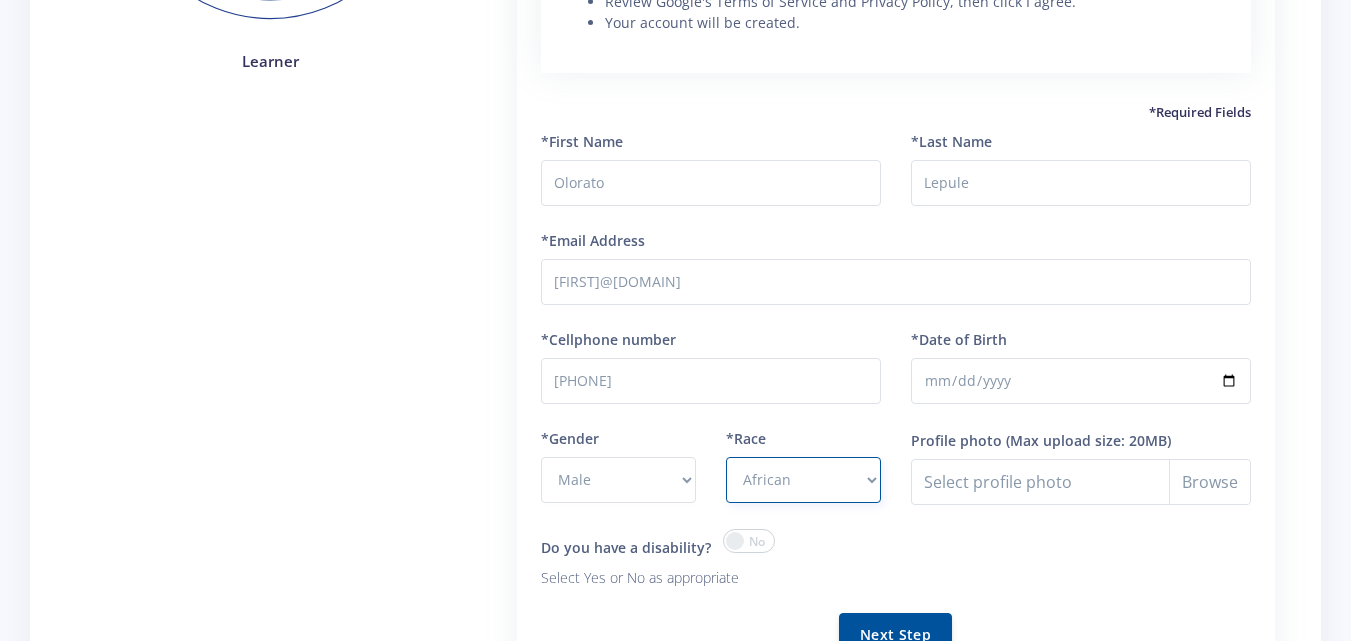 click on "-
African
Asian
Coloured
Indian
White
Other" at bounding box center (803, 480) 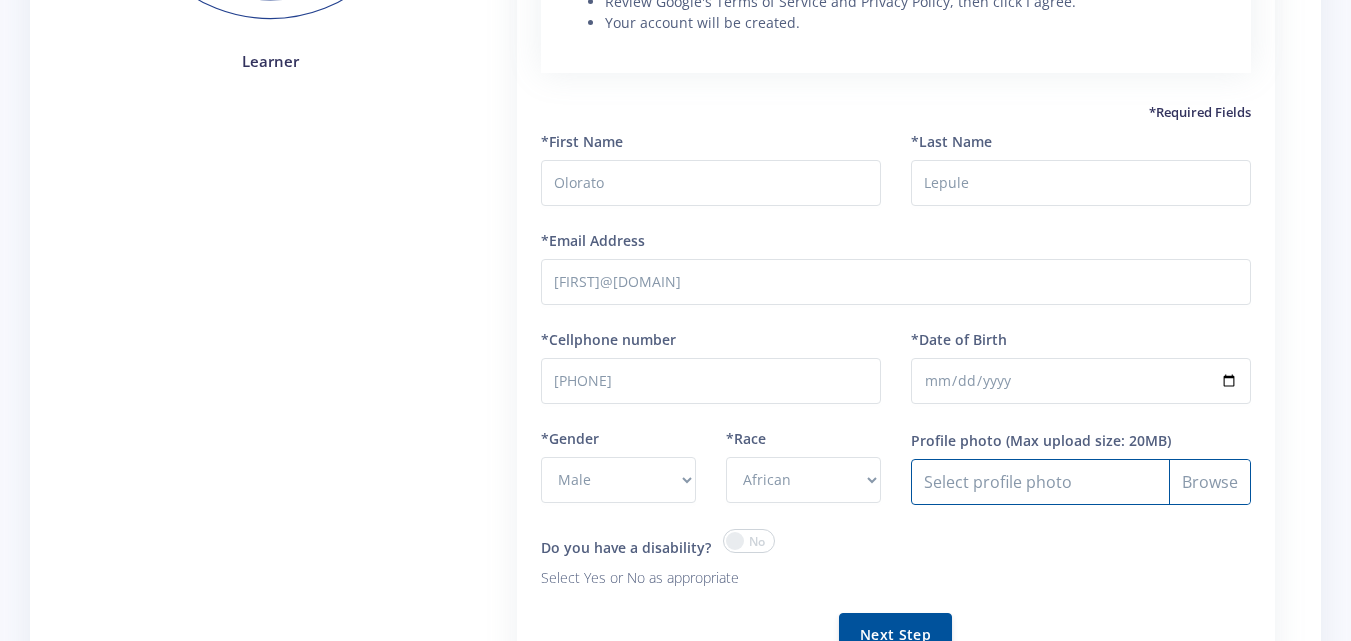 click on "Profile photo" at bounding box center (1081, 482) 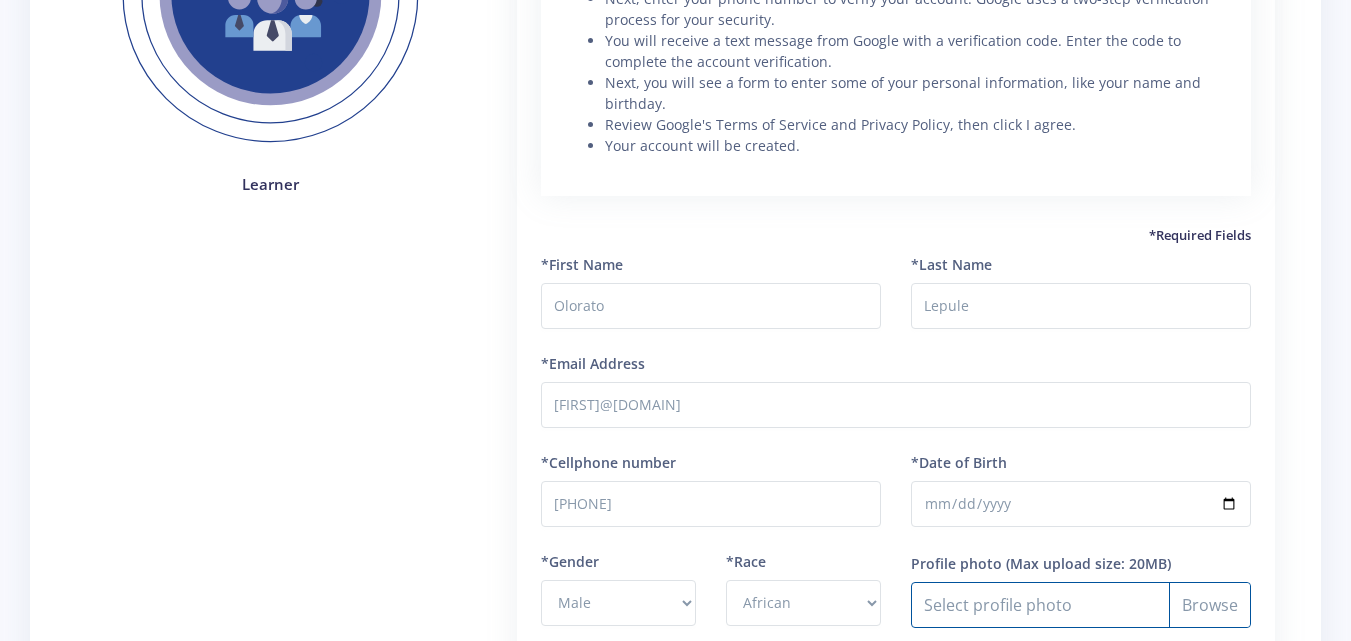 scroll, scrollTop: 335, scrollLeft: 0, axis: vertical 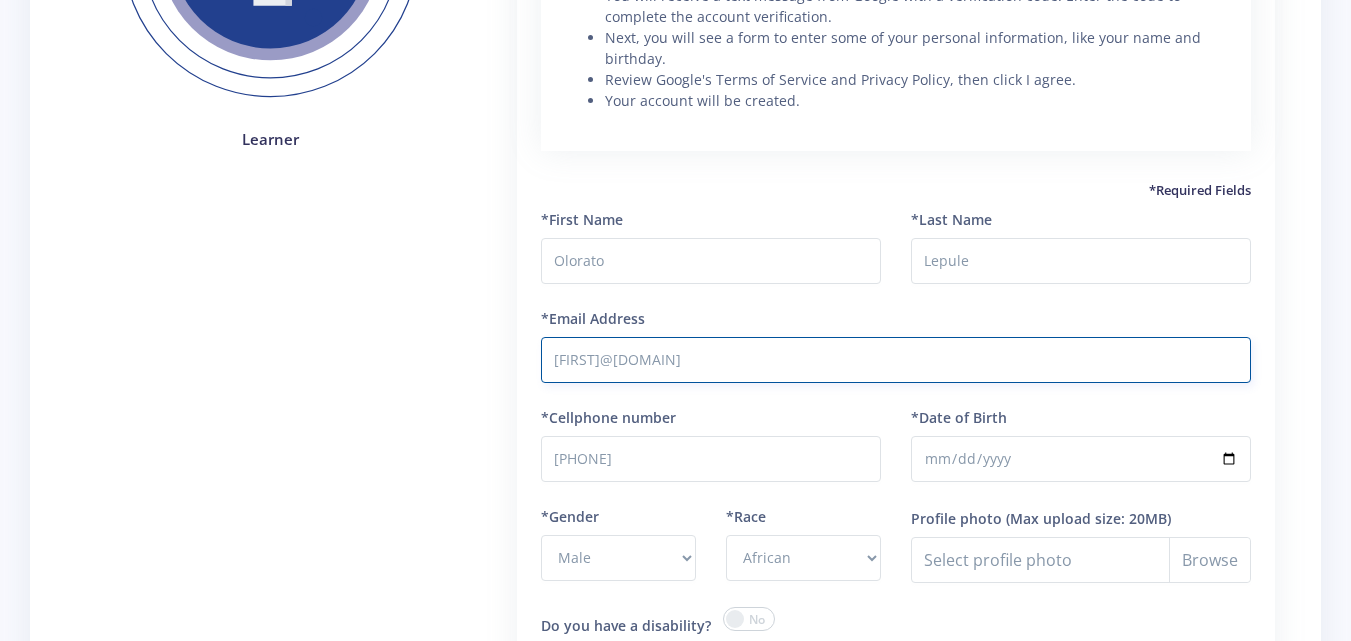 click on "blackrunningblack@gmail.com" at bounding box center (896, 360) 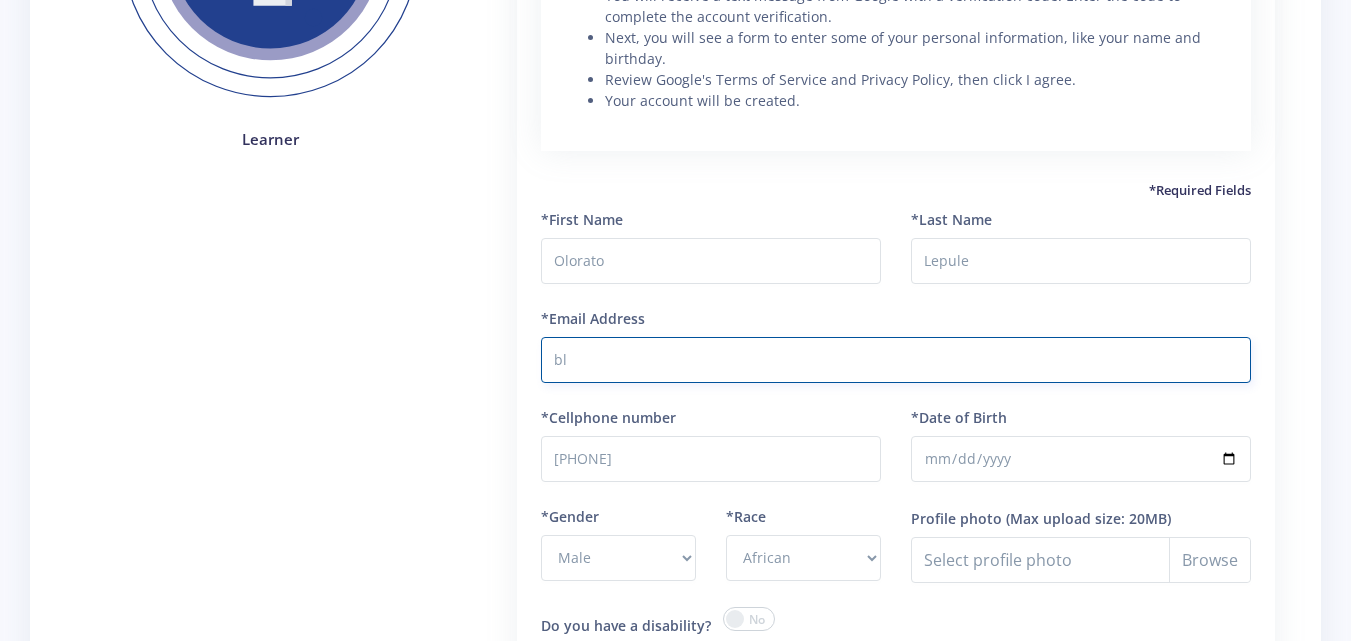 type on "b" 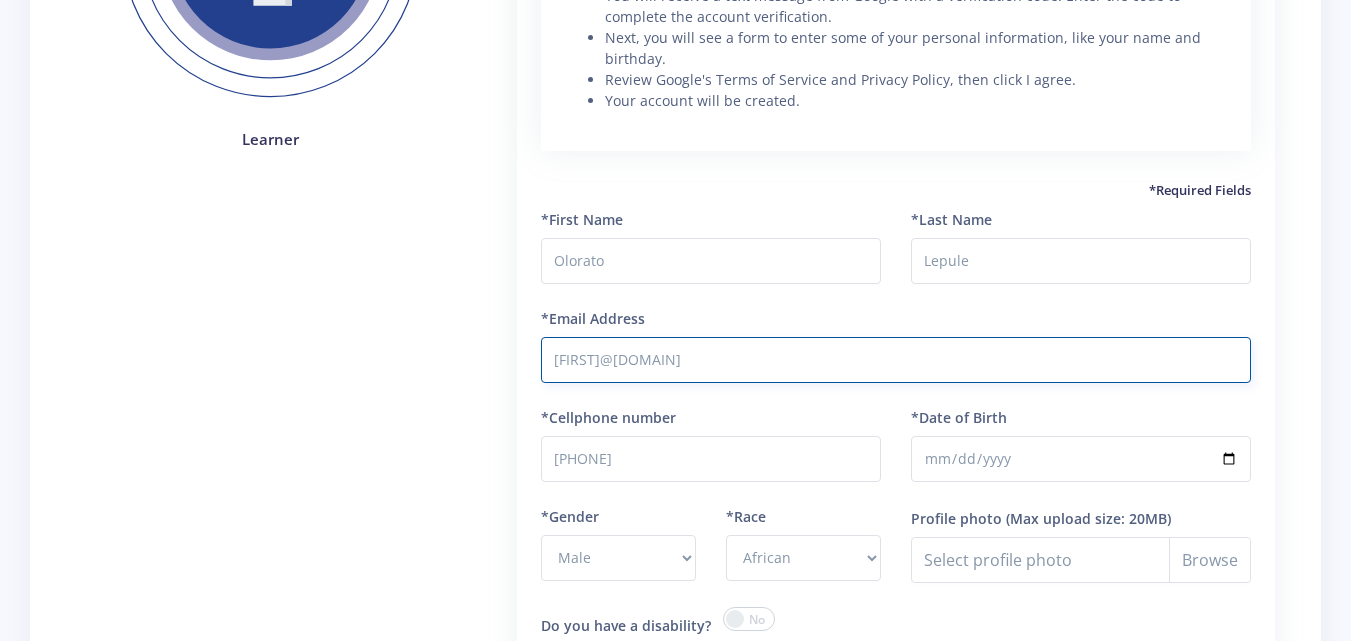 type on "davidlepule70@example.com" 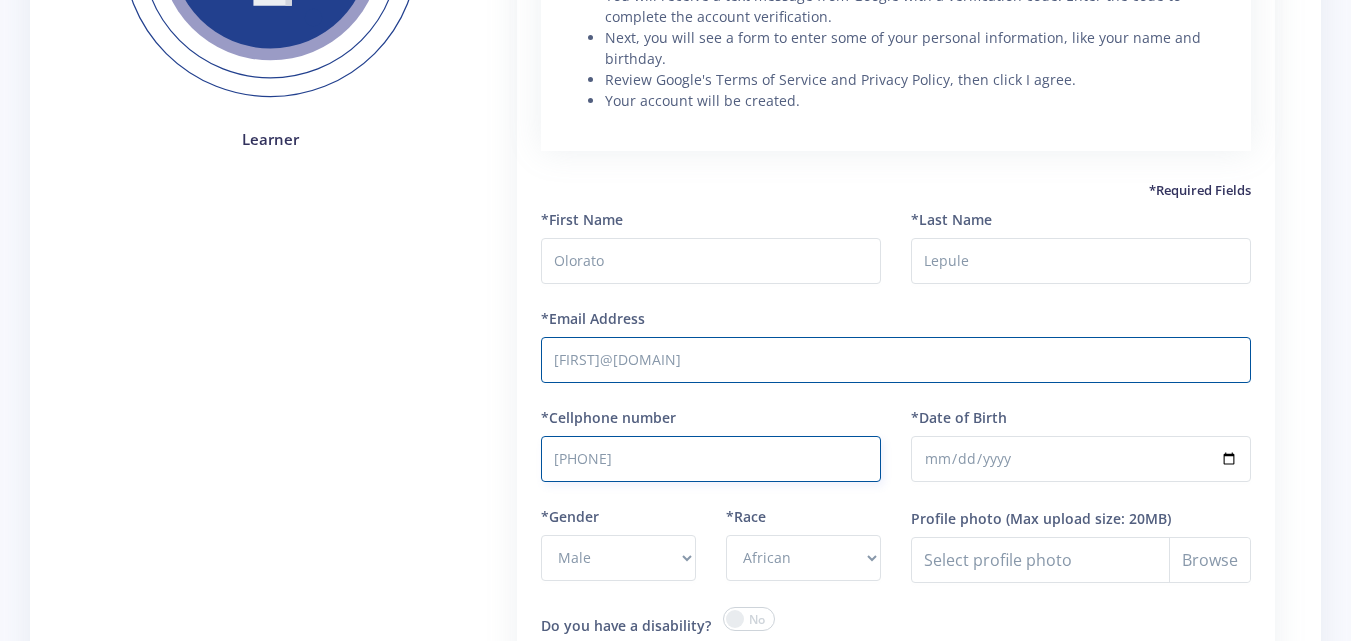 click on "[PHONE]" at bounding box center (711, 459) 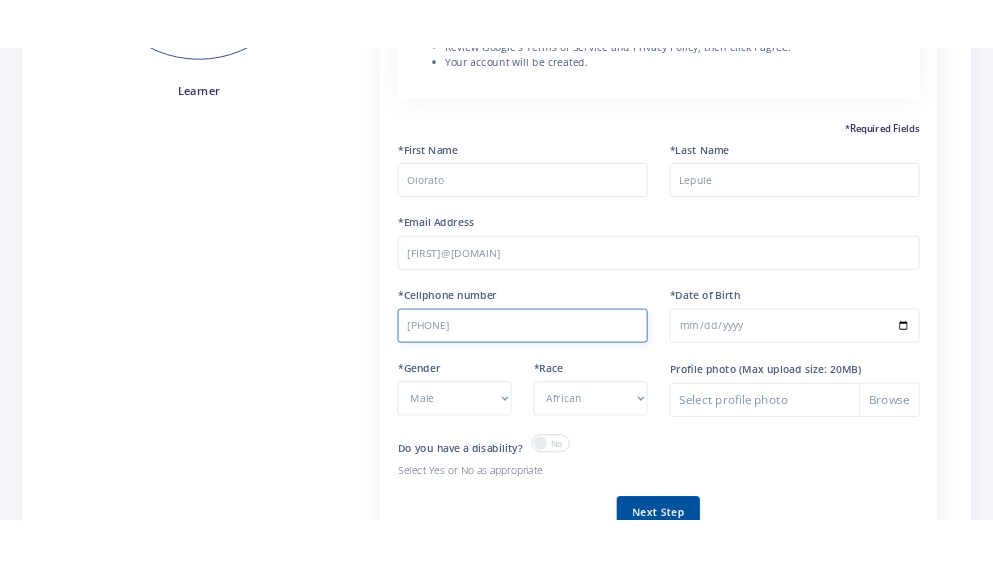 scroll, scrollTop: 466, scrollLeft: 0, axis: vertical 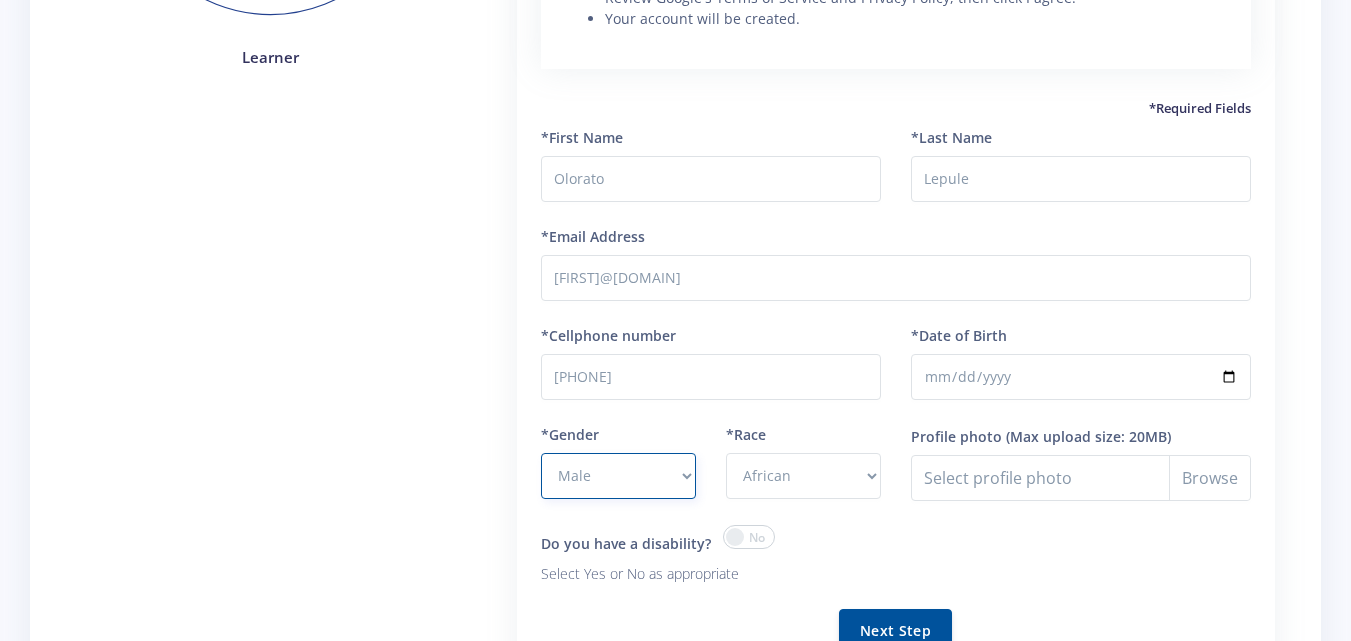 click on "-
Male
Female" at bounding box center [618, 476] 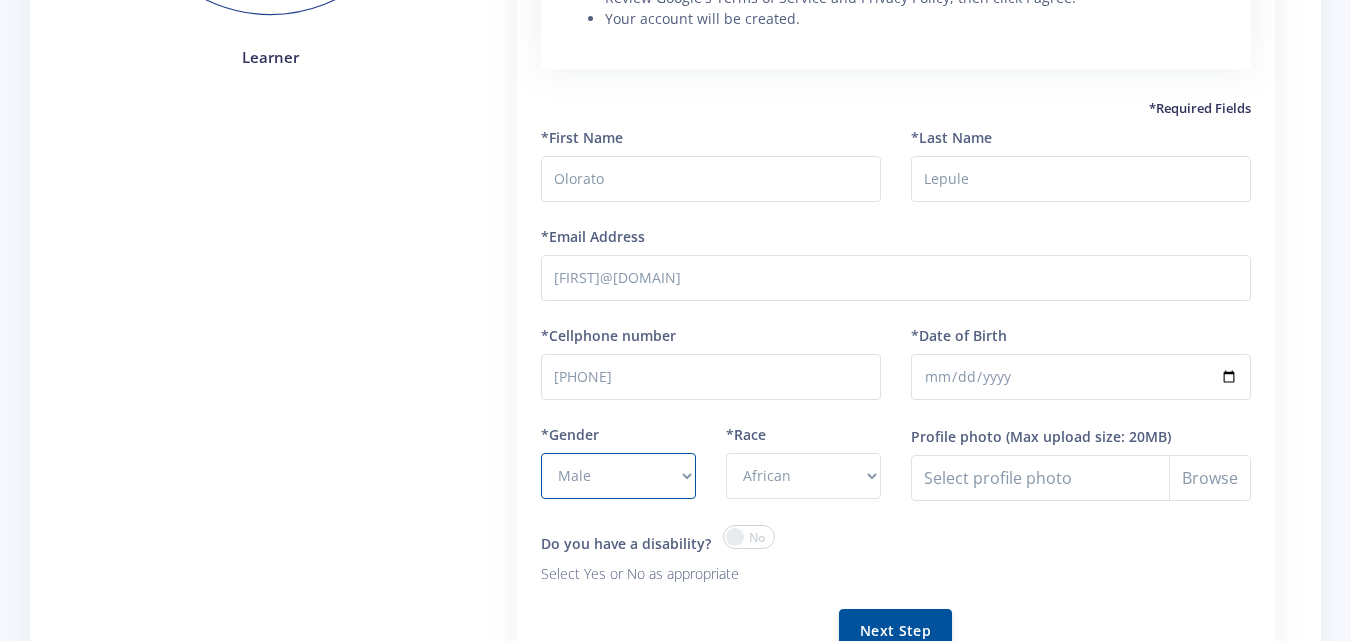 click on "Do you have a disability?
Select Yes or No as appropriate" at bounding box center (711, 555) 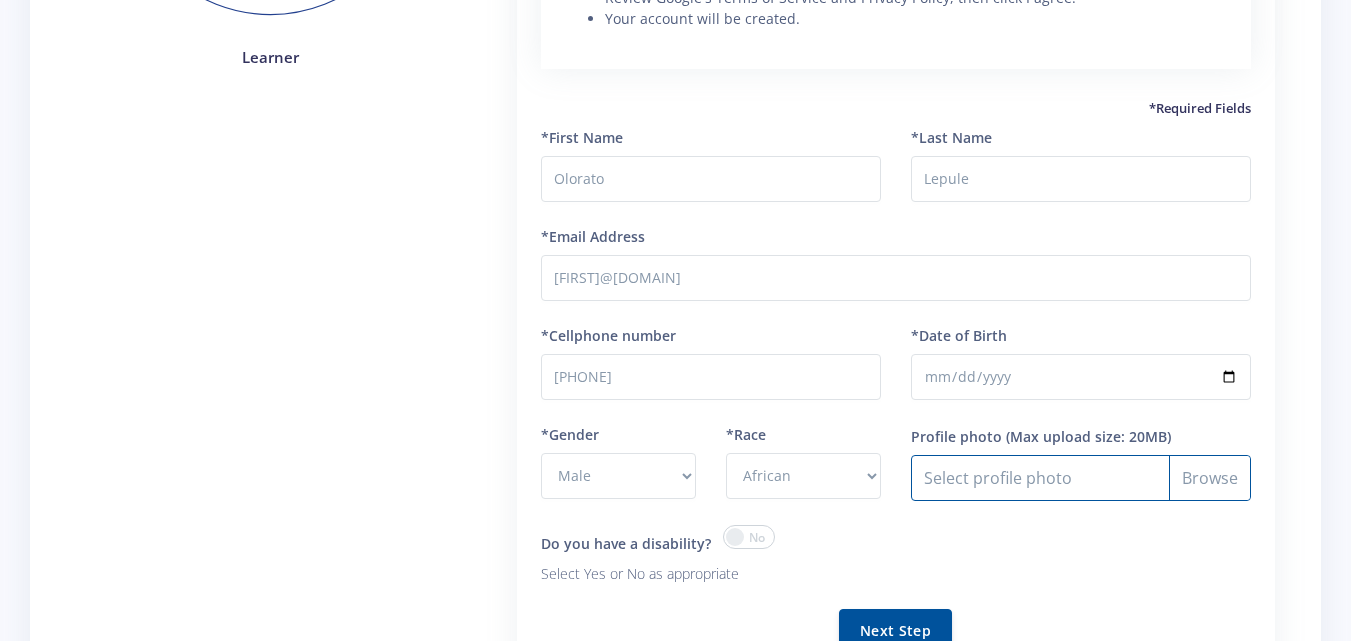 click on "Profile photo" at bounding box center (1081, 478) 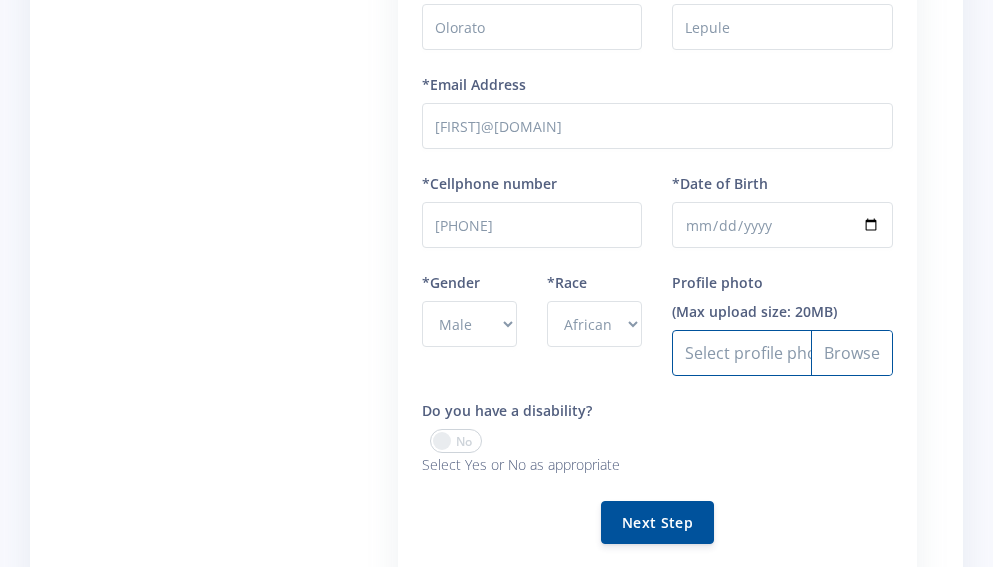 scroll, scrollTop: 746, scrollLeft: 0, axis: vertical 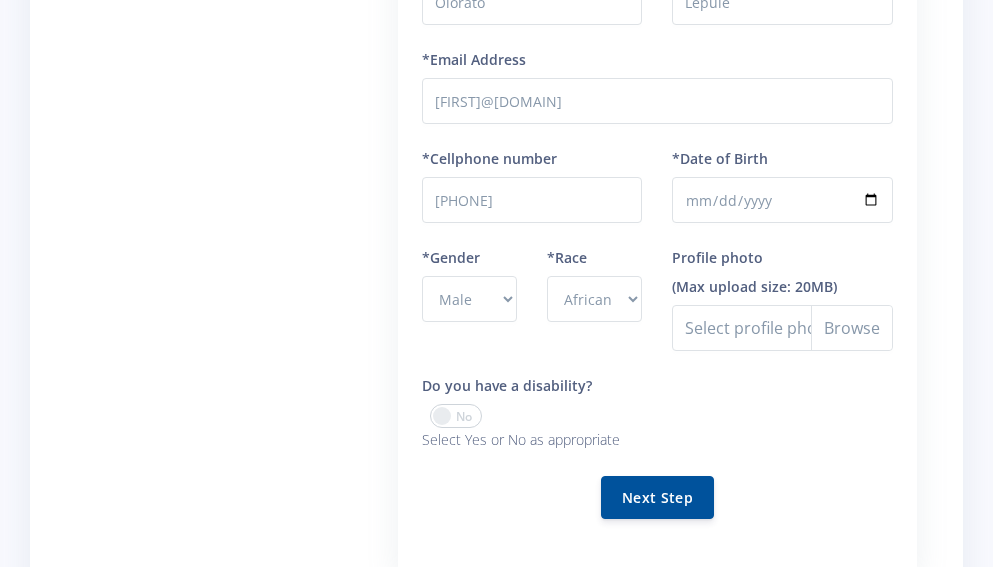 click at bounding box center [496, 283] 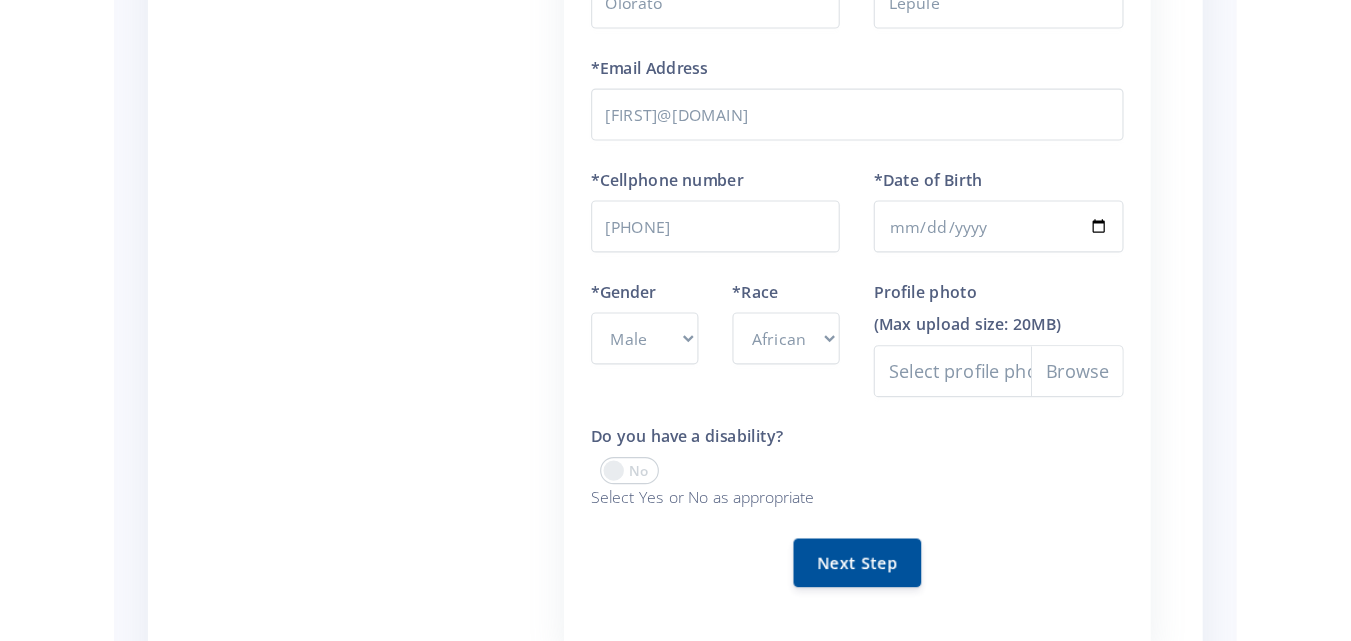 scroll, scrollTop: 734, scrollLeft: 0, axis: vertical 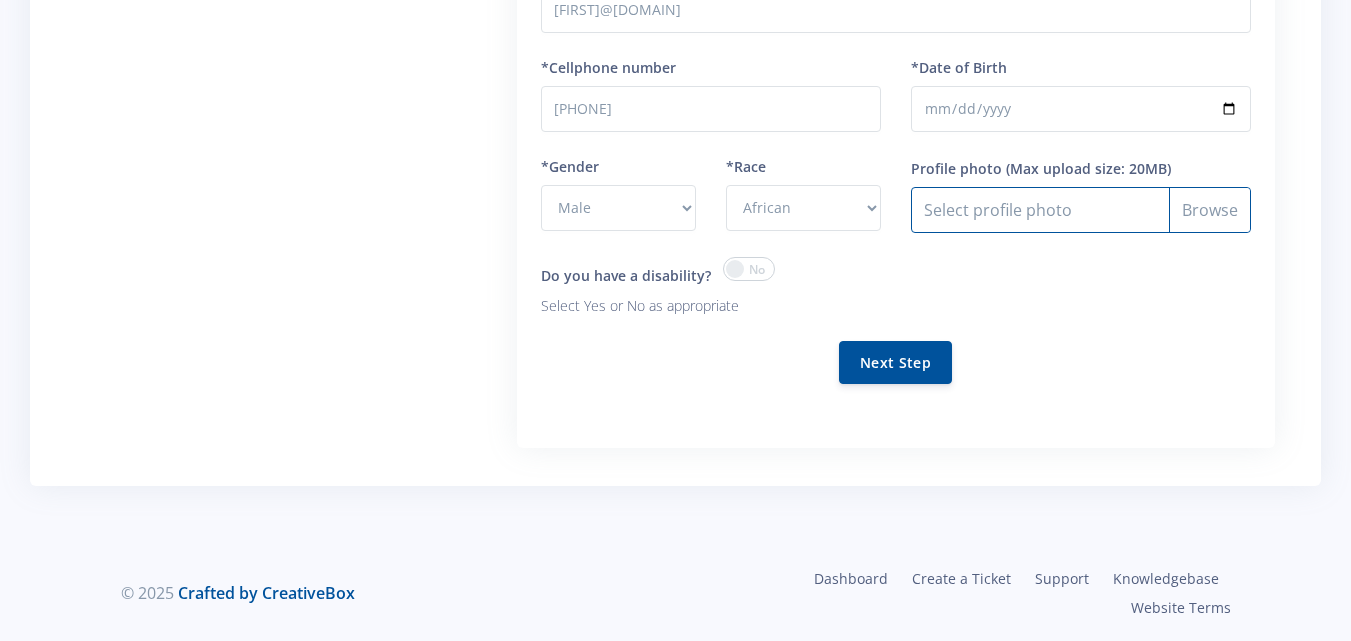 click on "Profile photo" at bounding box center [1081, 210] 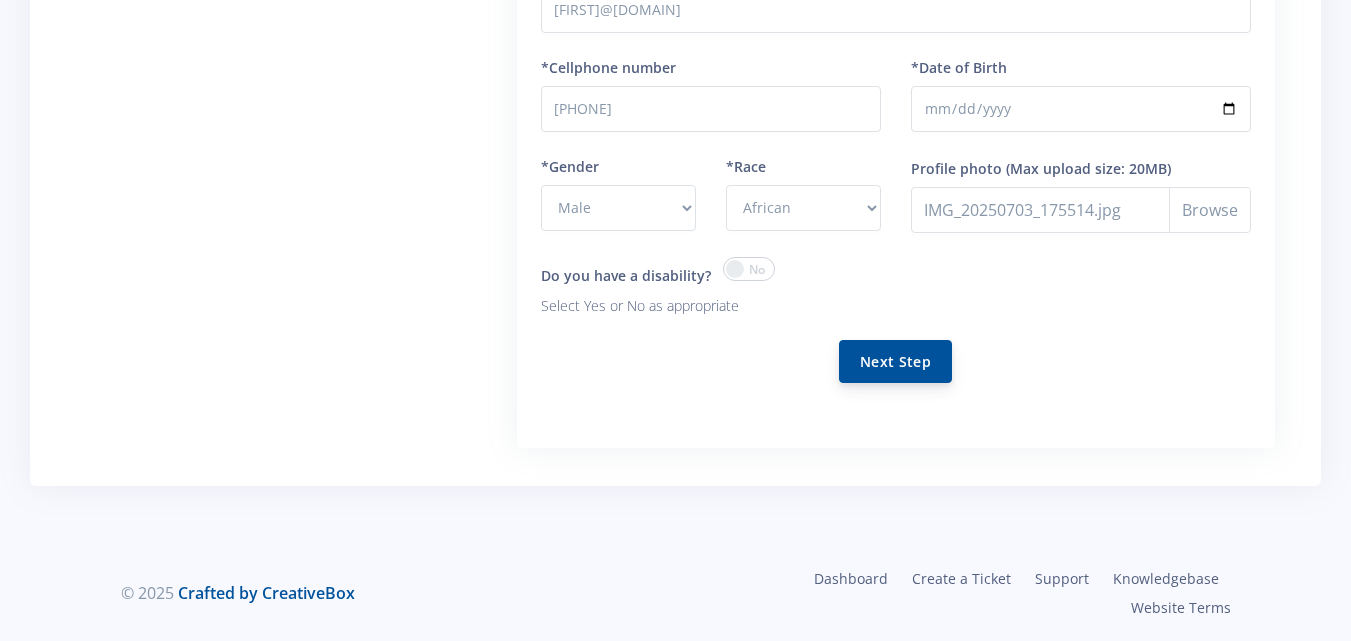 click on "Next
Step" at bounding box center [895, 361] 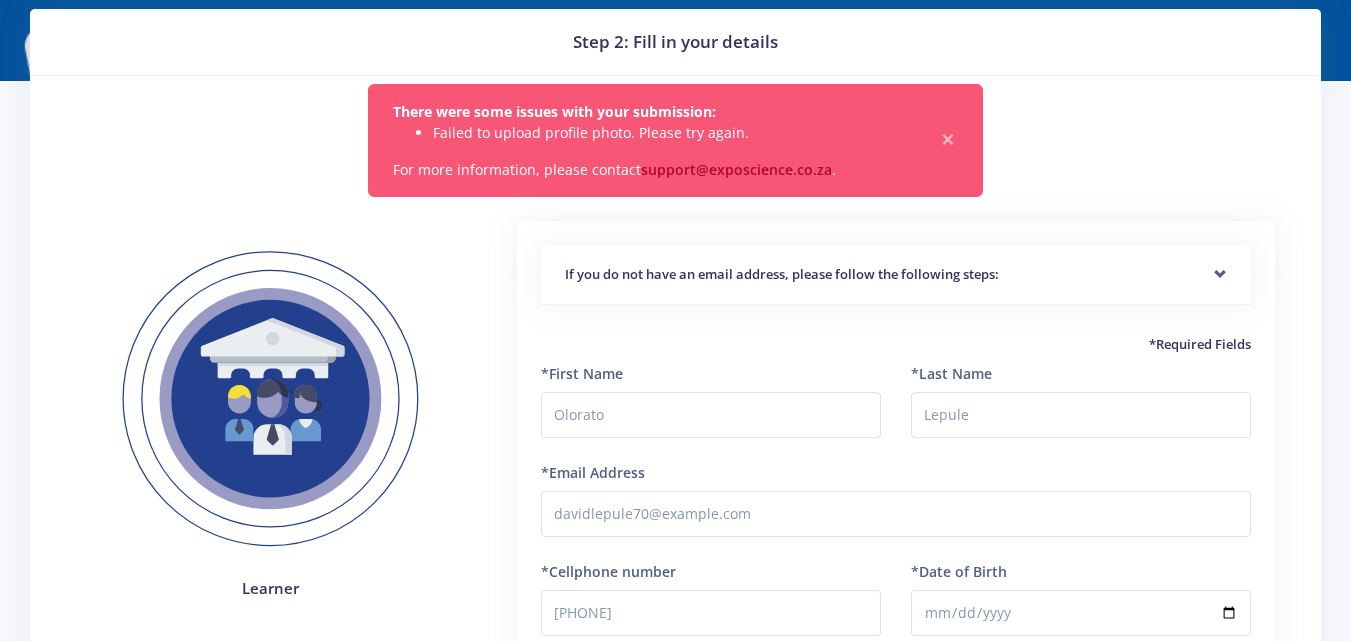 scroll, scrollTop: 76, scrollLeft: 0, axis: vertical 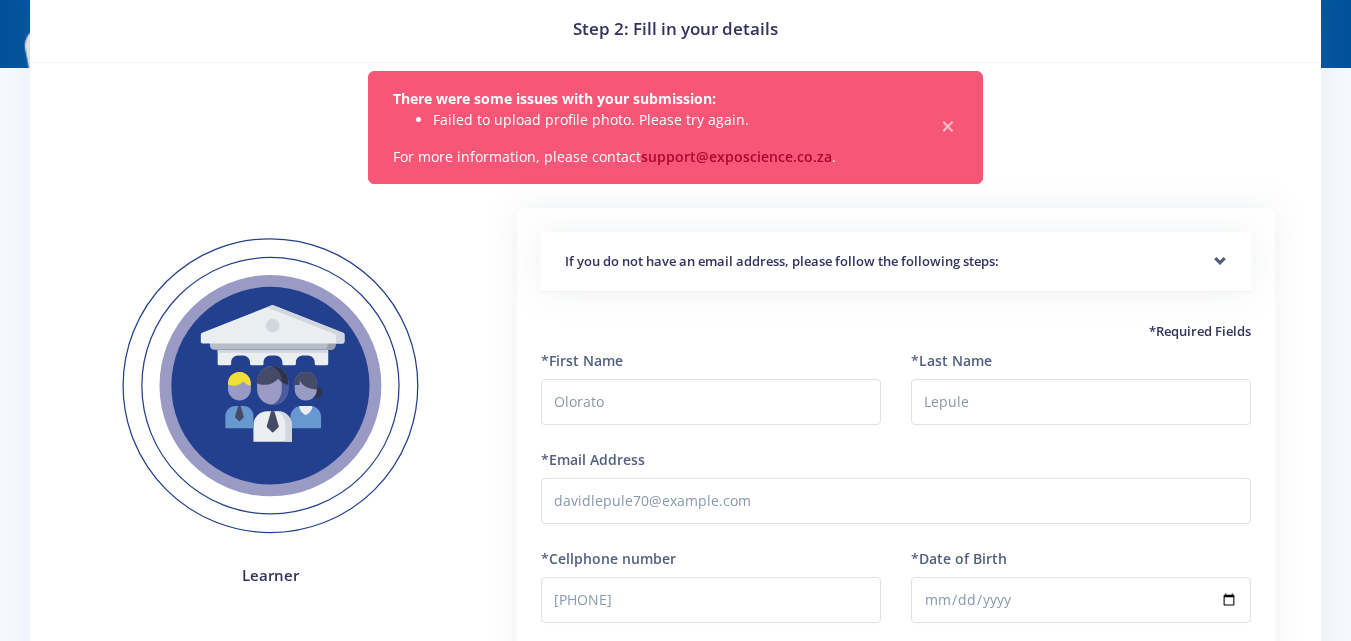 click on "*Required Fields" at bounding box center [896, 332] 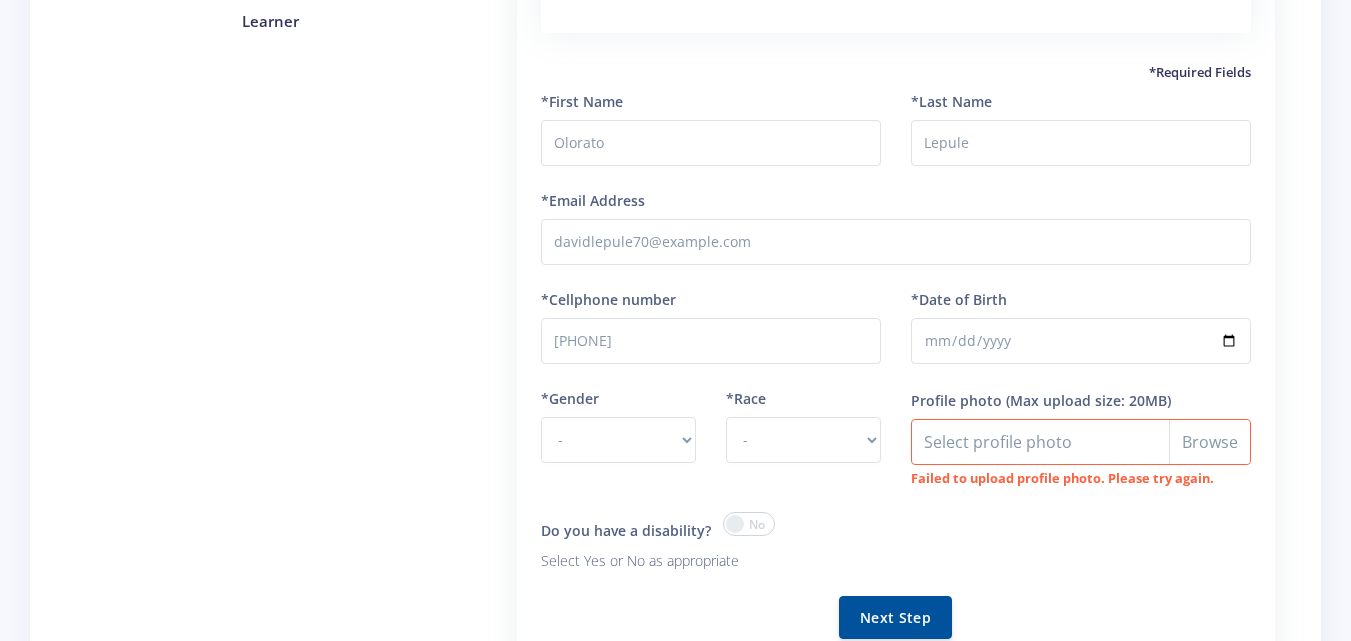 scroll, scrollTop: 631, scrollLeft: 0, axis: vertical 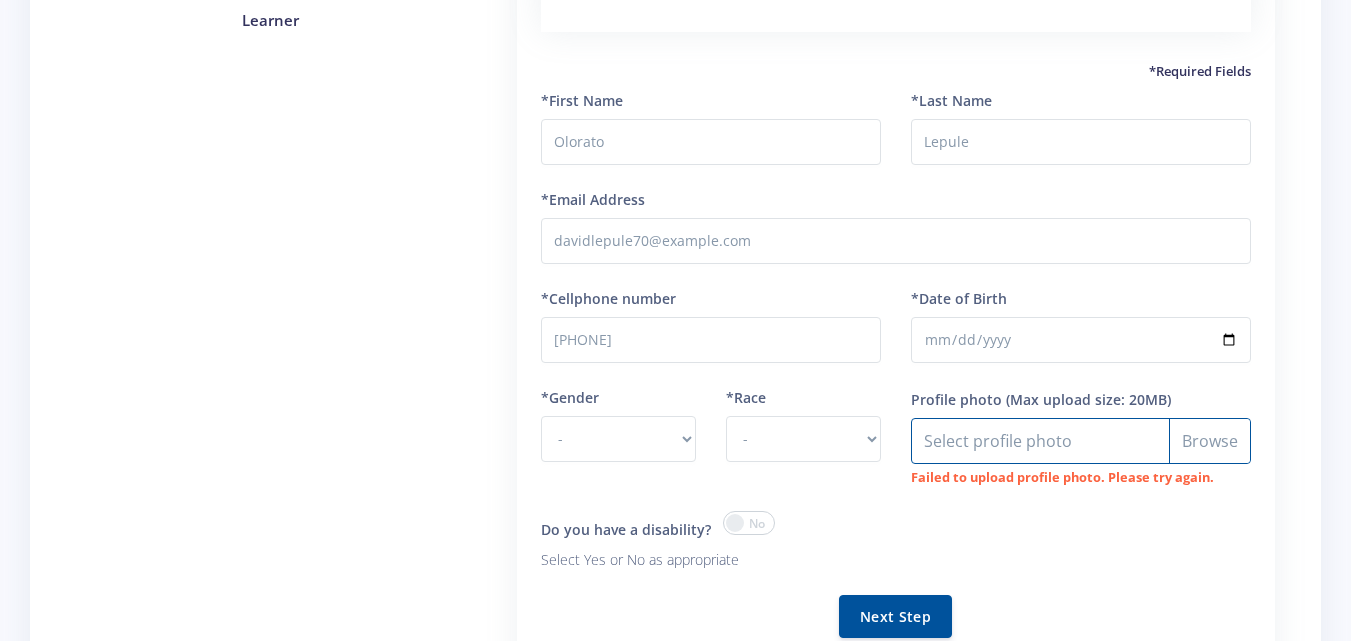 click on "Profile photo" at bounding box center (1081, 441) 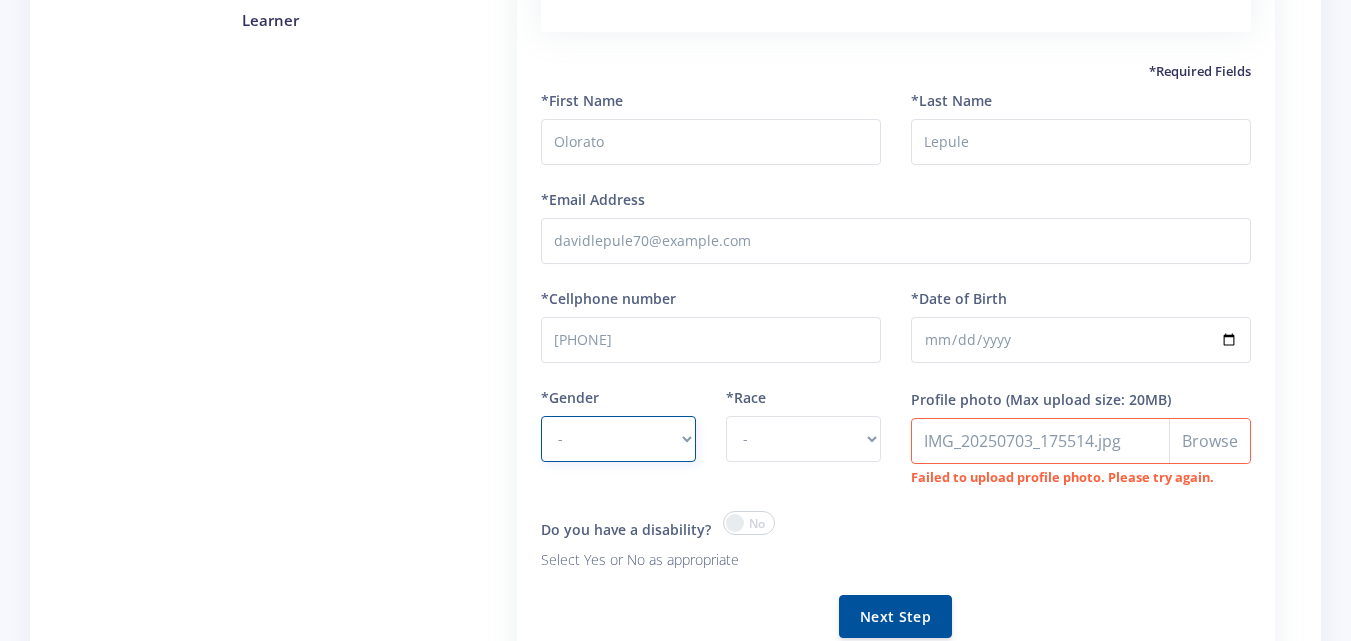click on "-
Male
Female" at bounding box center (618, 439) 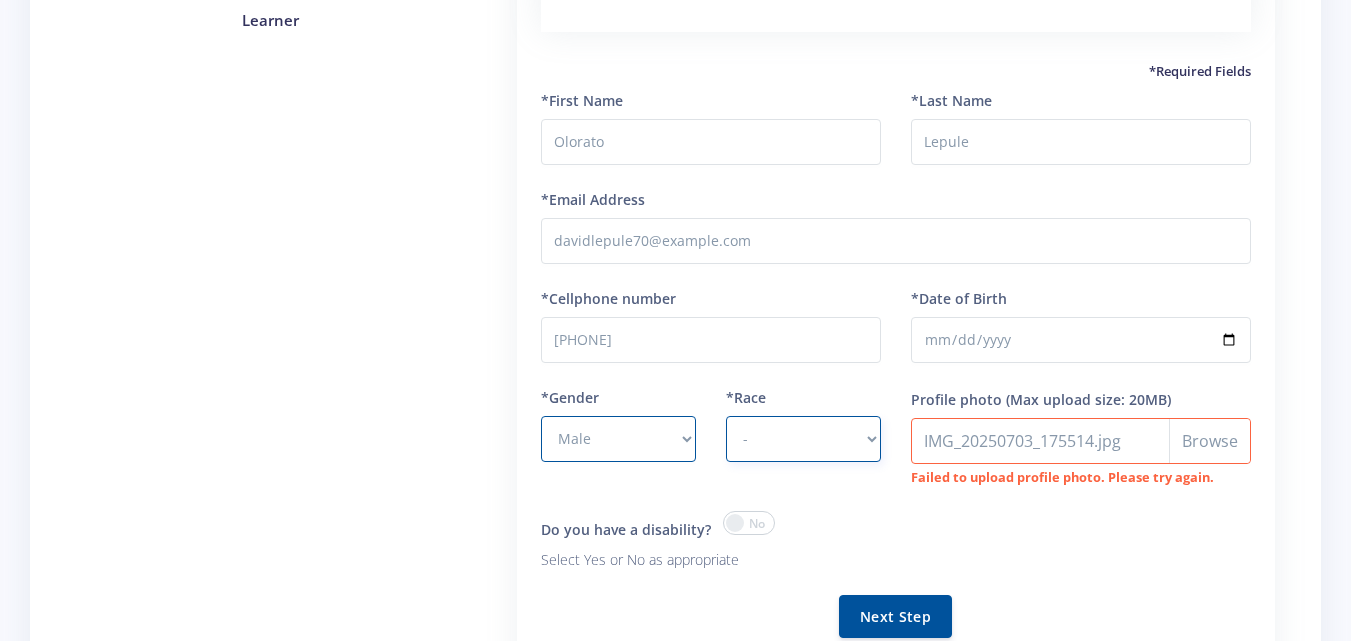 click on "-
African
Asian
Coloured
Indian
White
Other" at bounding box center (803, 439) 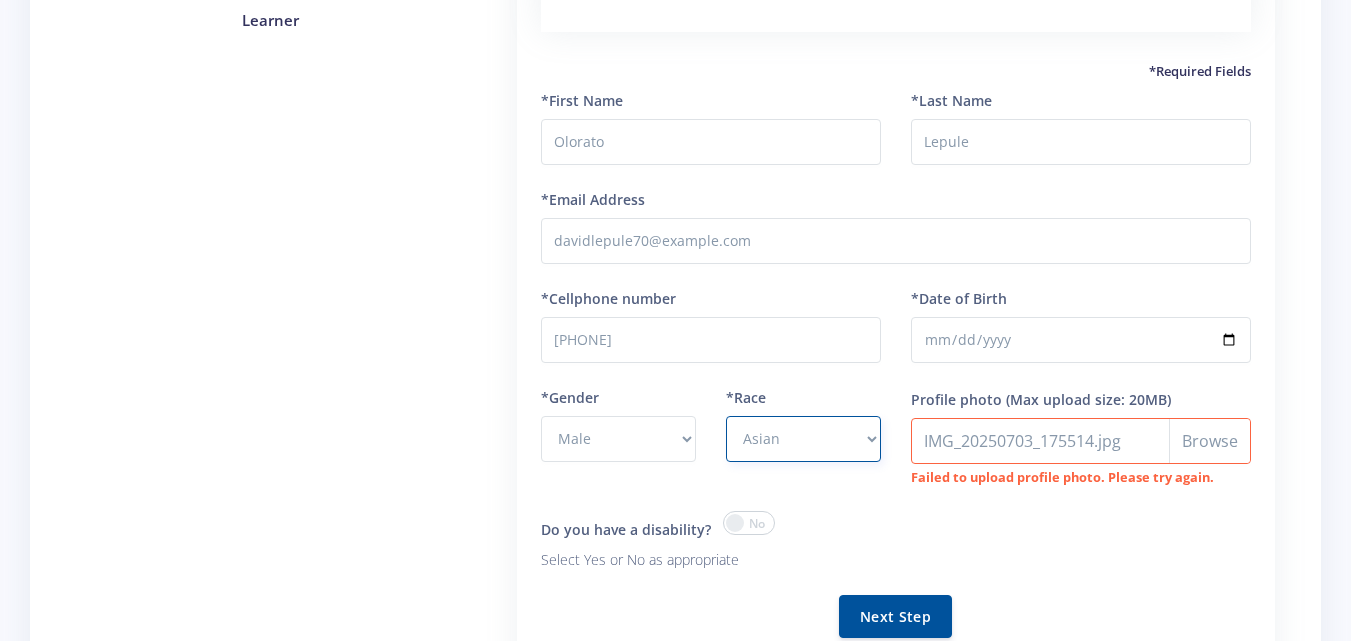 click on "-
African
Asian
Coloured
Indian
White
Other" at bounding box center (803, 439) 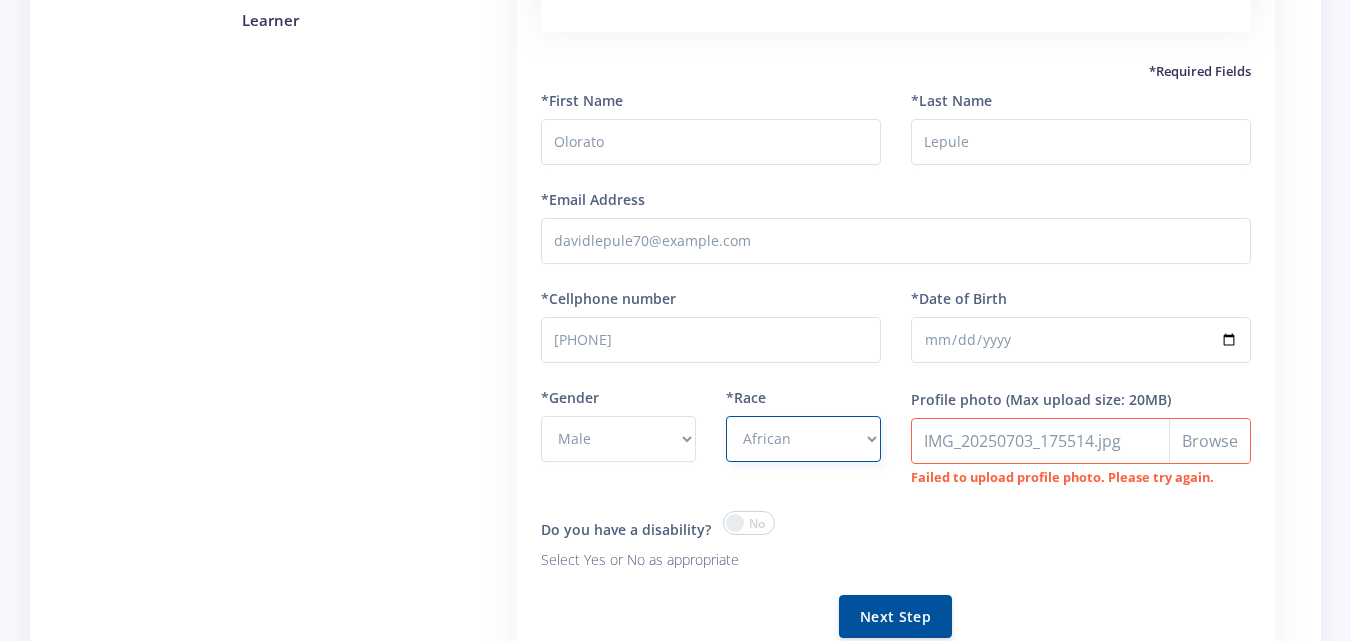 click on "-
African
Asian
Coloured
Indian
White
Other" at bounding box center [803, 439] 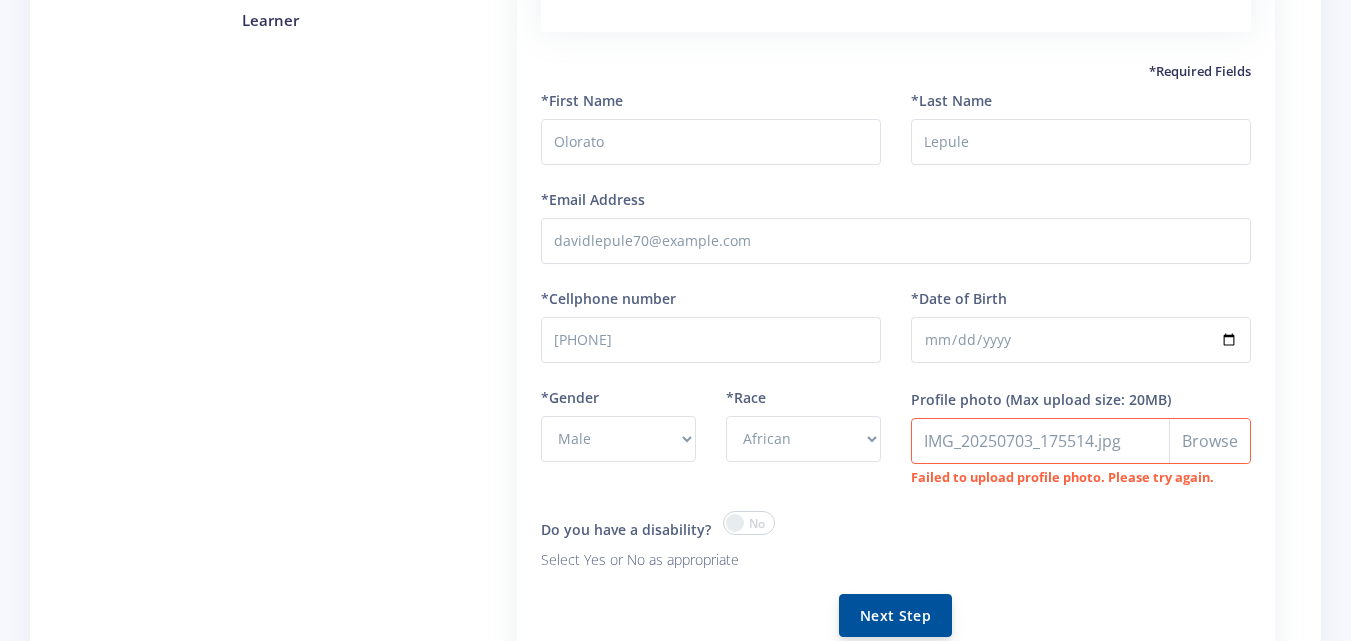 click on "Next
Step" at bounding box center (895, 615) 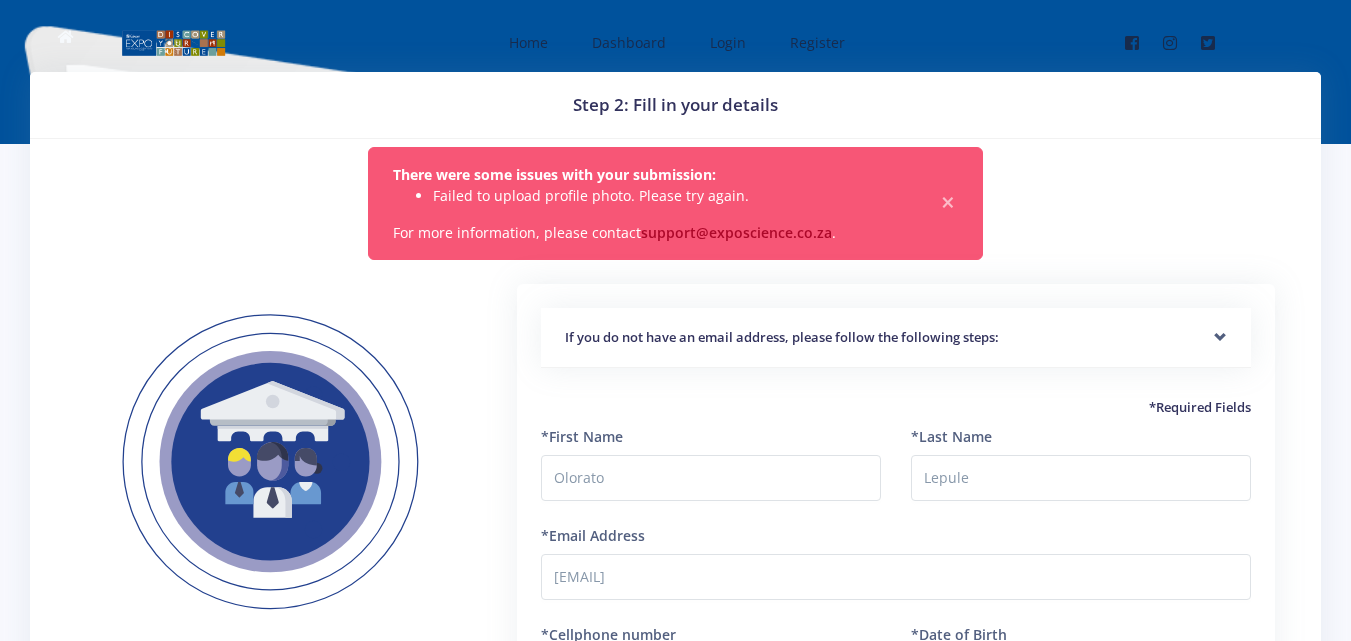 scroll, scrollTop: 0, scrollLeft: 0, axis: both 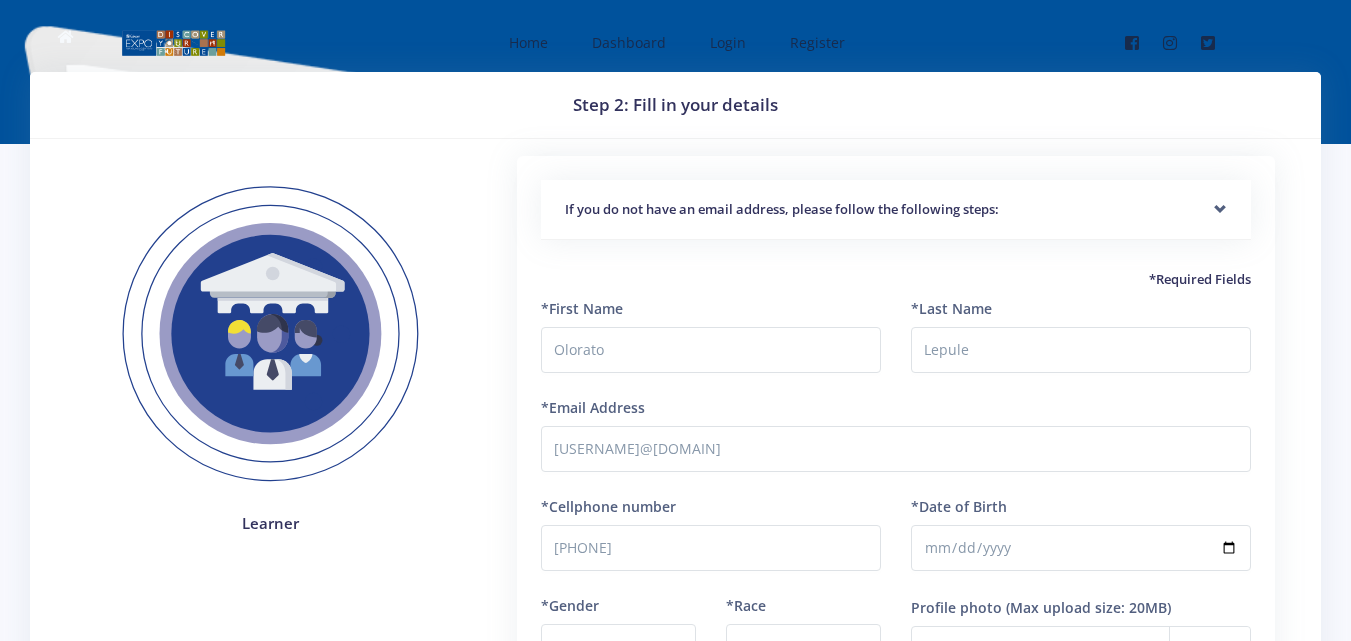 select on "M" 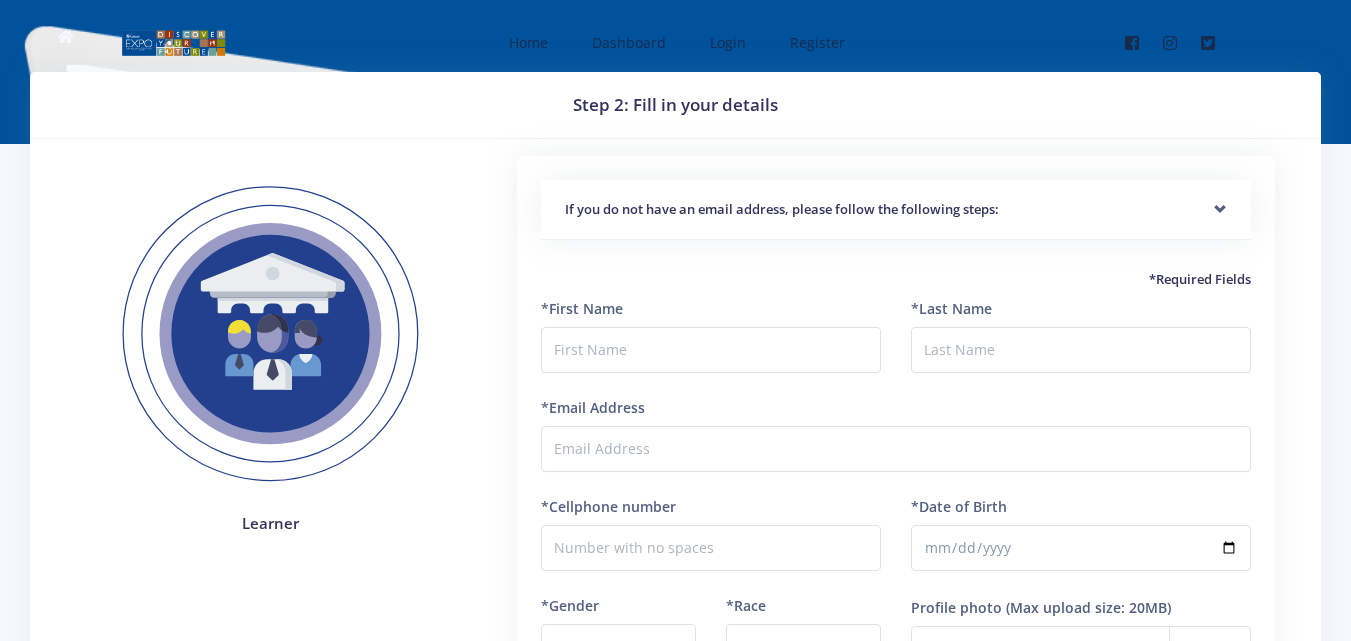 scroll, scrollTop: 0, scrollLeft: 0, axis: both 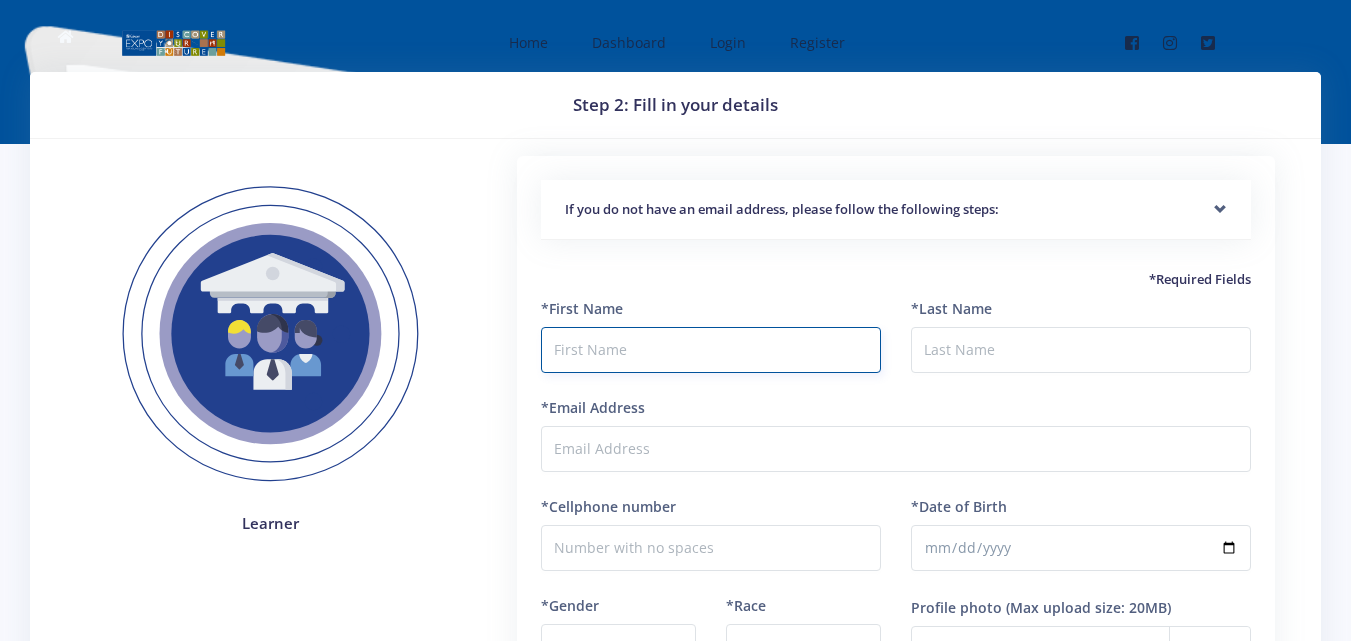 click at bounding box center [711, 350] 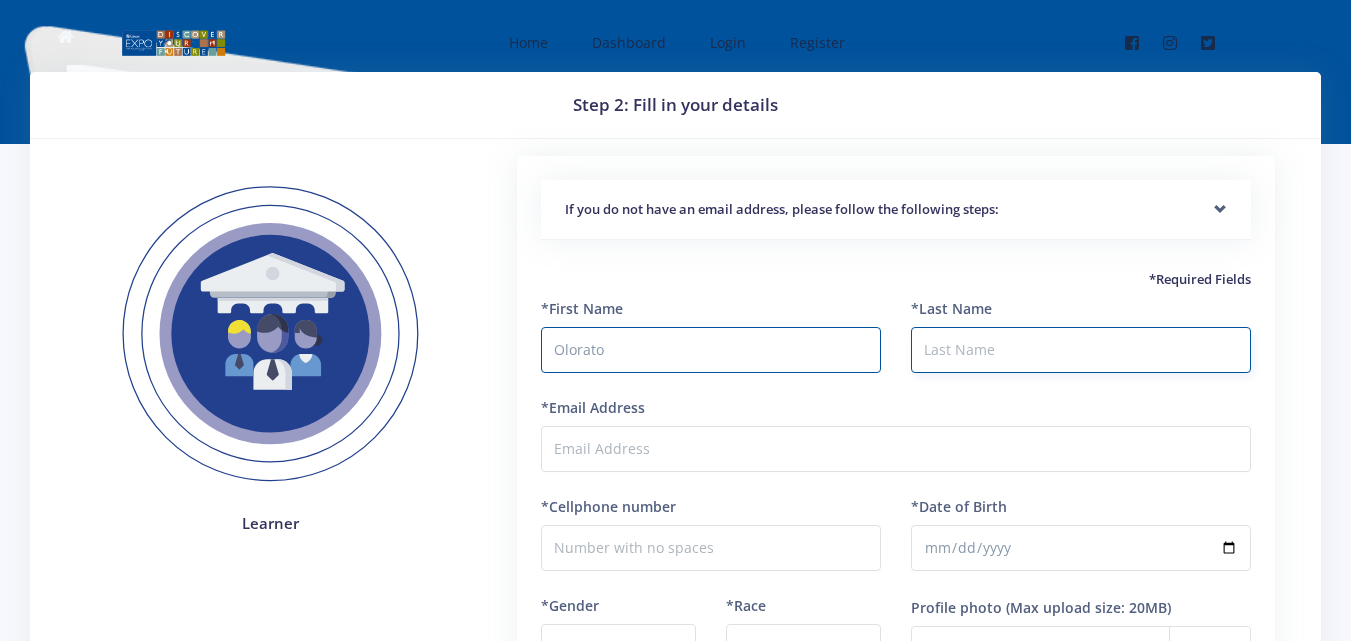 click on "*Last Name" at bounding box center (1081, 350) 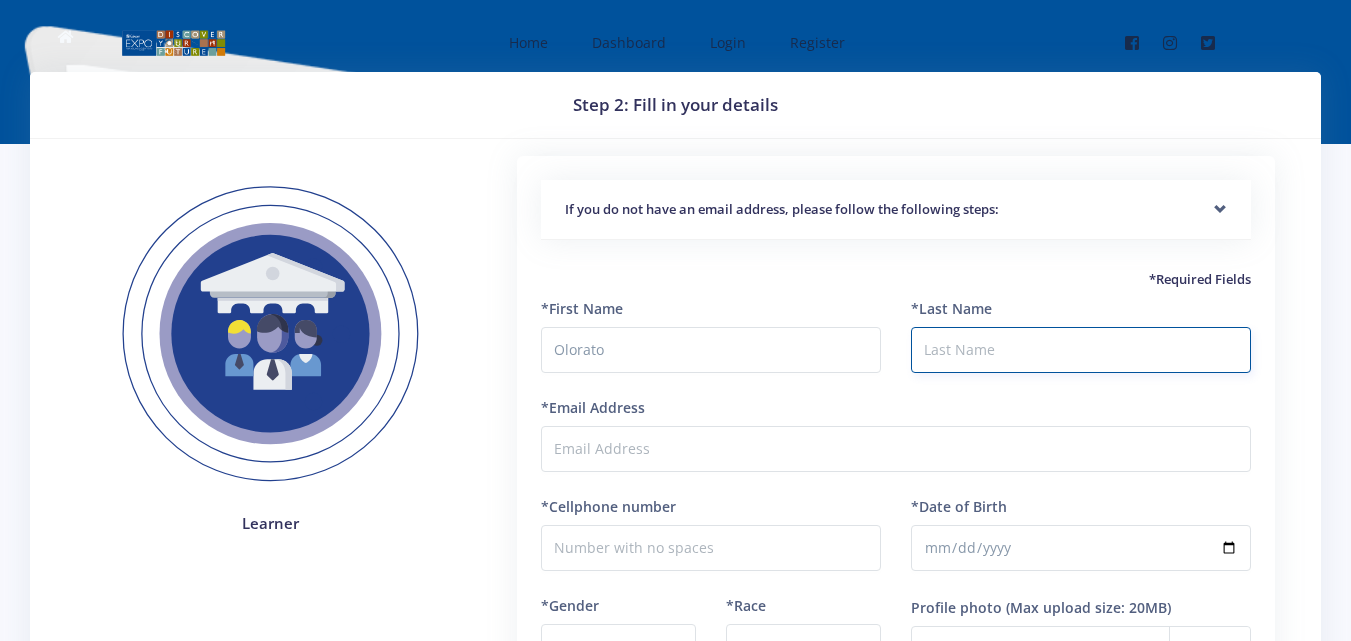 type on "Lepule" 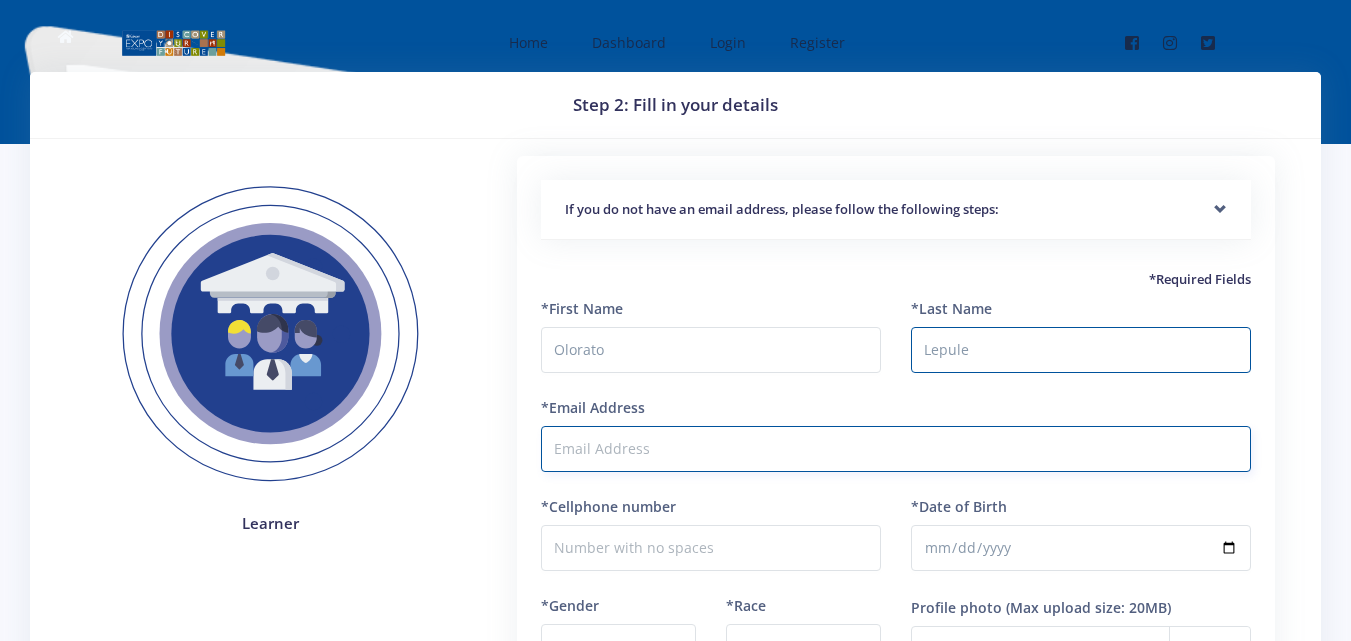 click on "*Email Address" at bounding box center (896, 449) 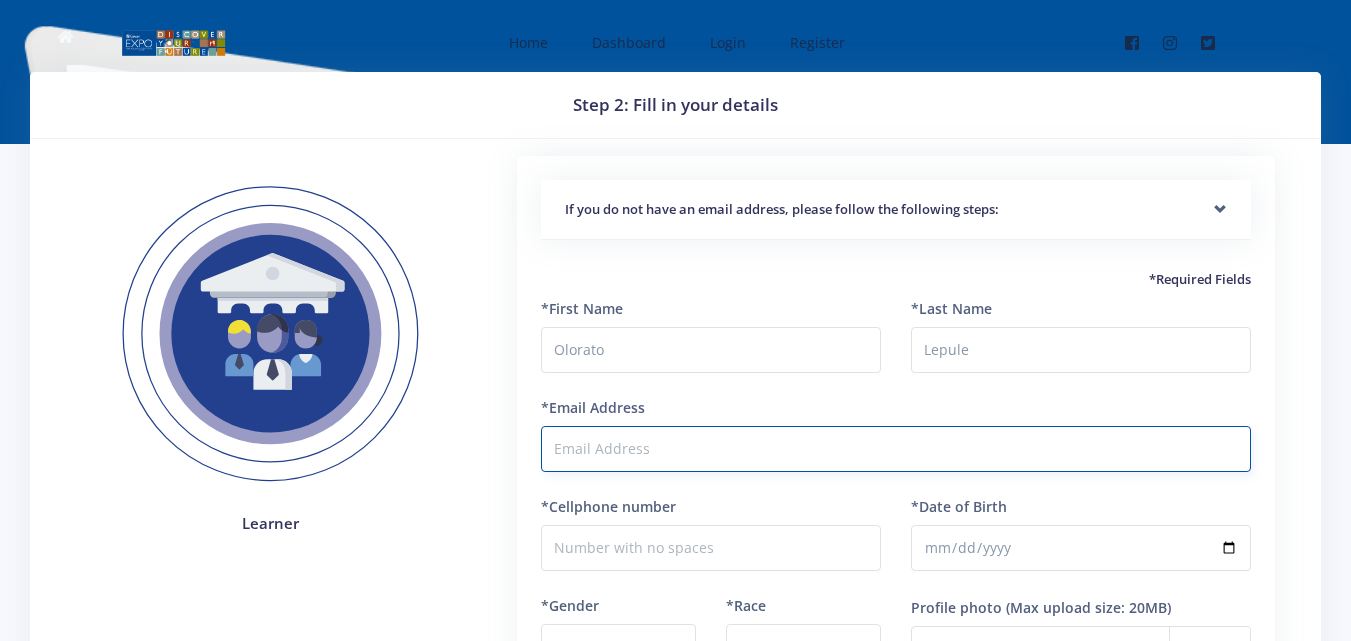 type on "davidlepule70@example.com" 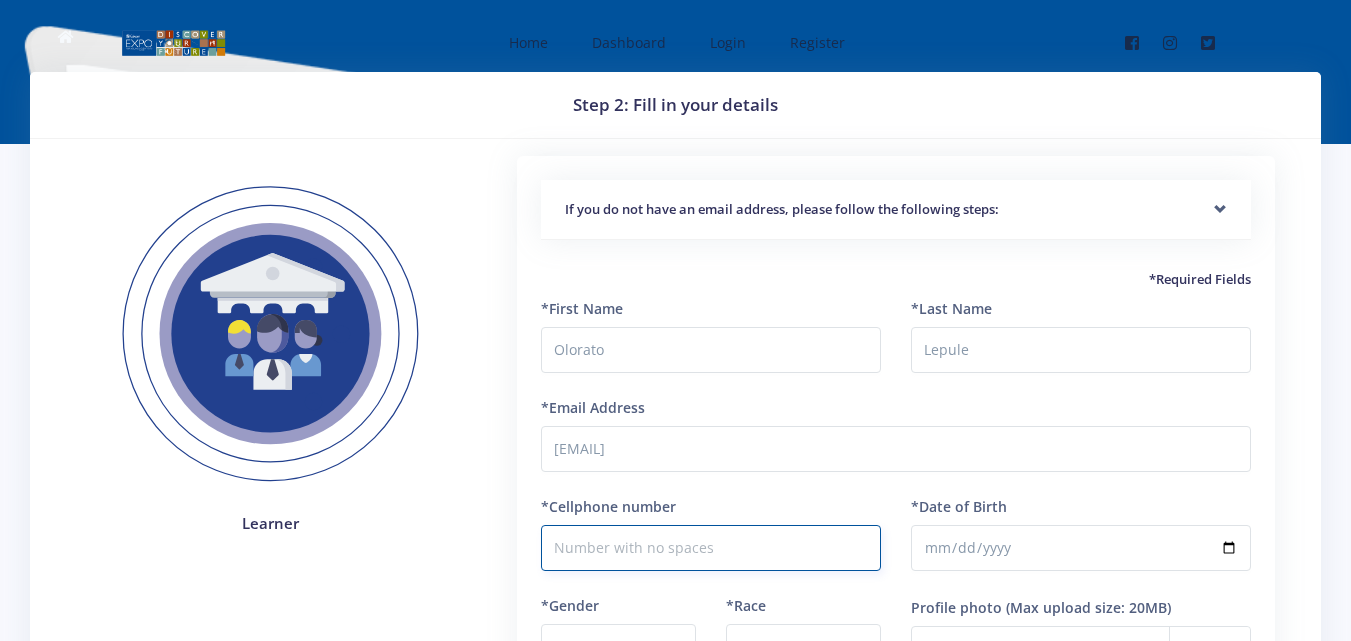click on "*Cellphone number" at bounding box center [711, 548] 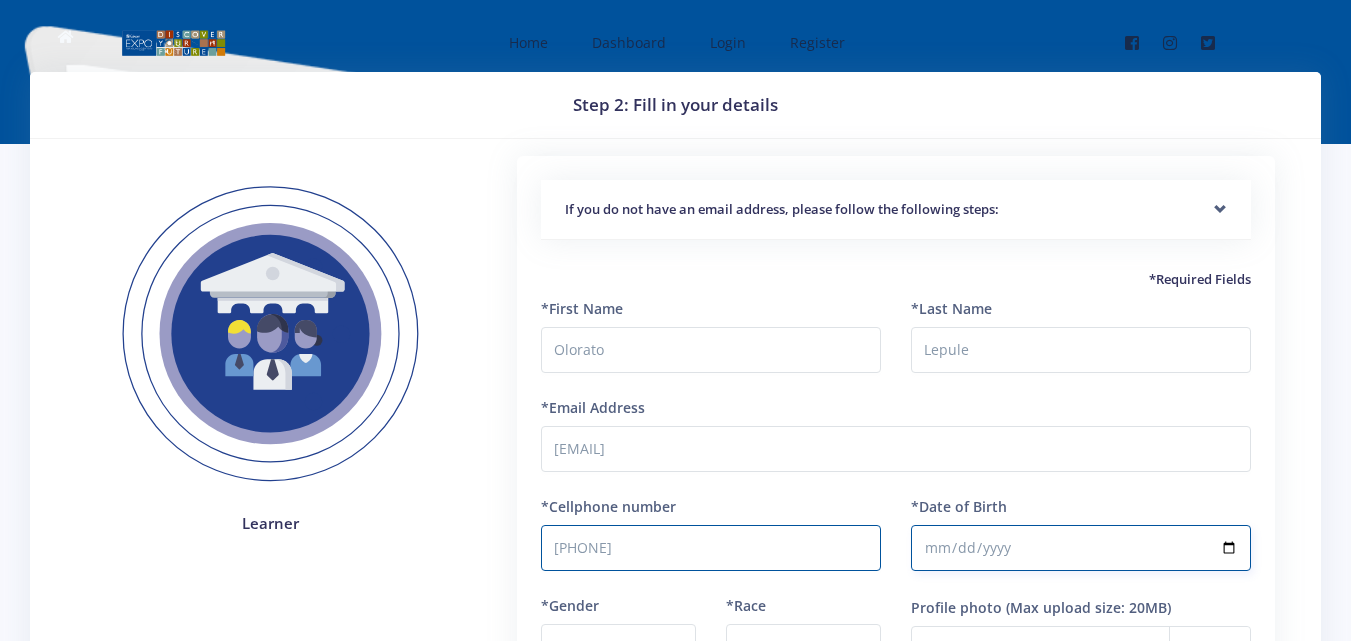 click on "*Date of Birth" at bounding box center (1081, 548) 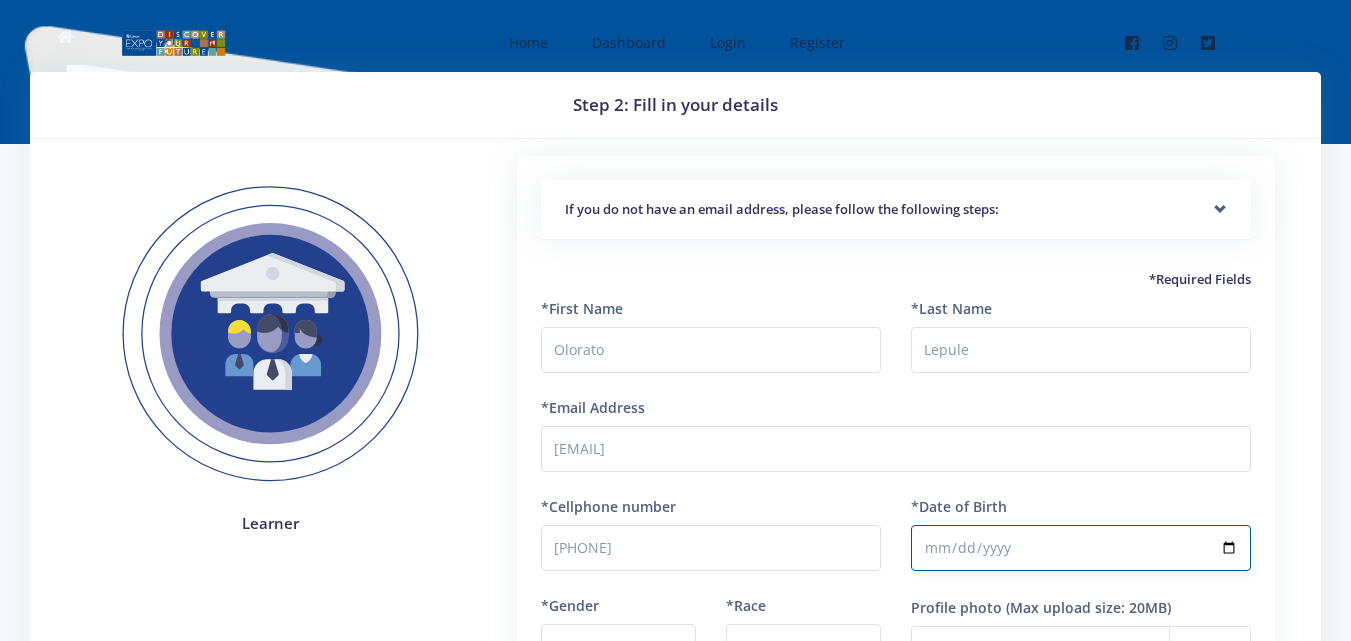 type on "2008-01-02" 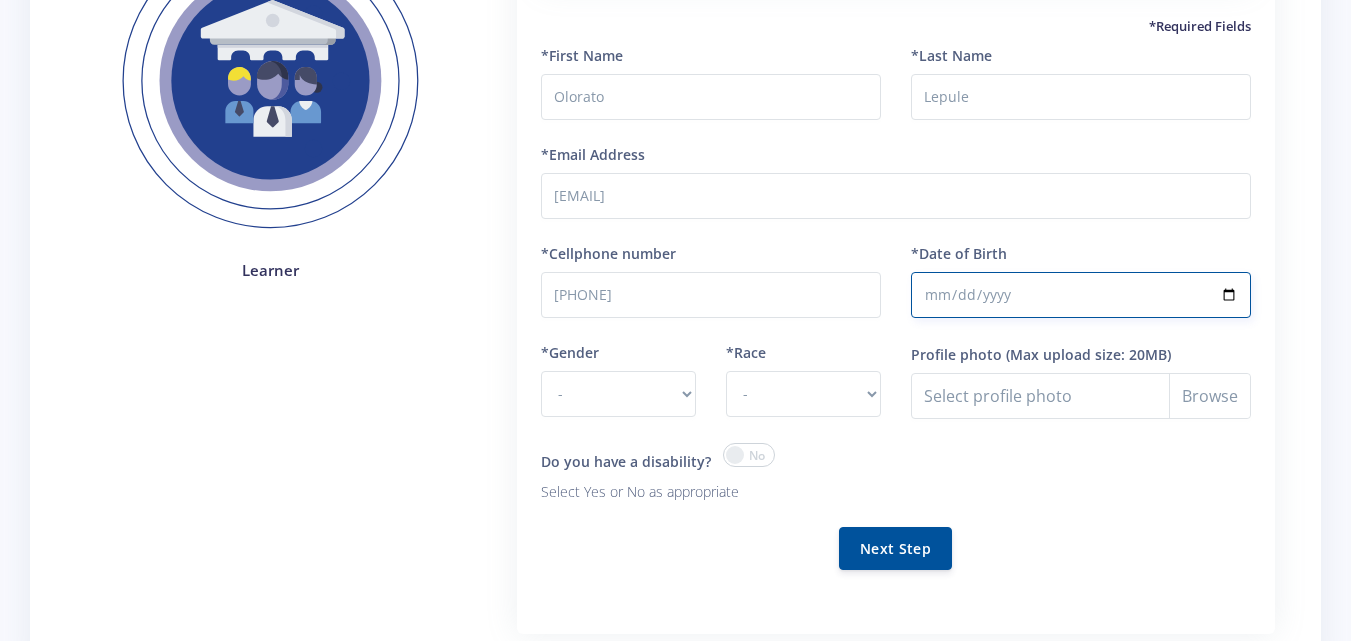 scroll, scrollTop: 257, scrollLeft: 0, axis: vertical 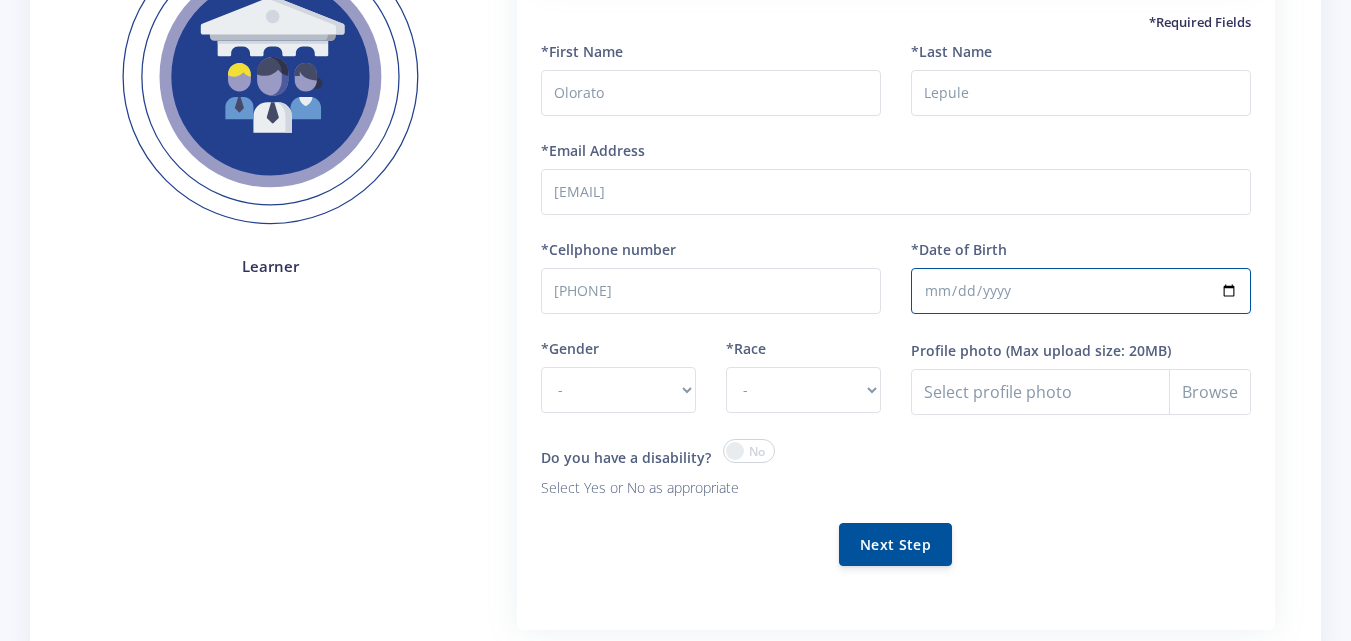 click on "*Gender
-
Male
Female" at bounding box center (618, 375) 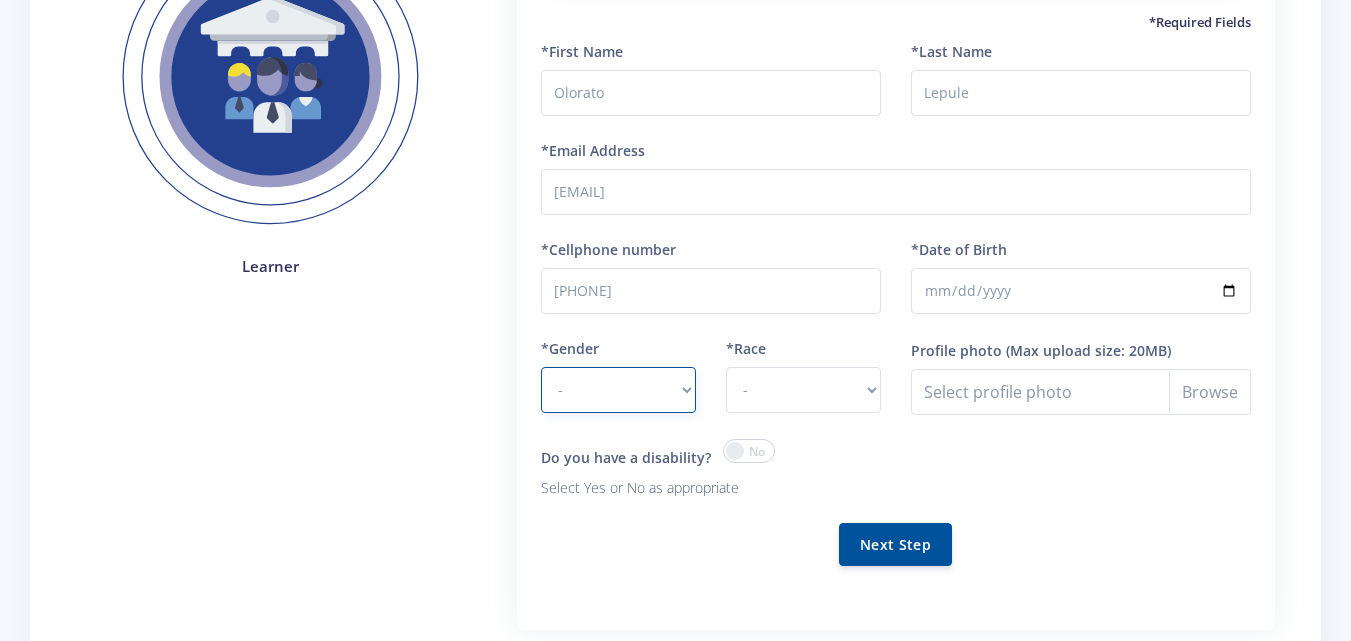 click on "-
Male
Female" at bounding box center [618, 390] 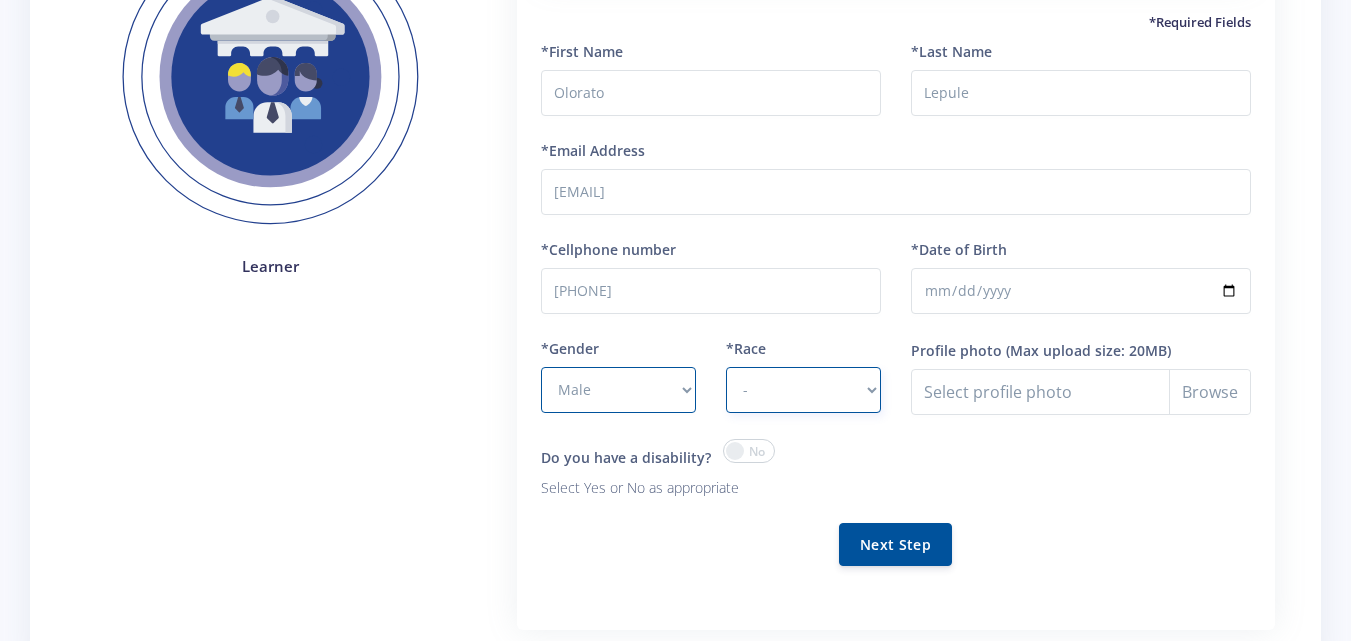 click on "-
African
Asian
Coloured
Indian
White
Other" at bounding box center (803, 390) 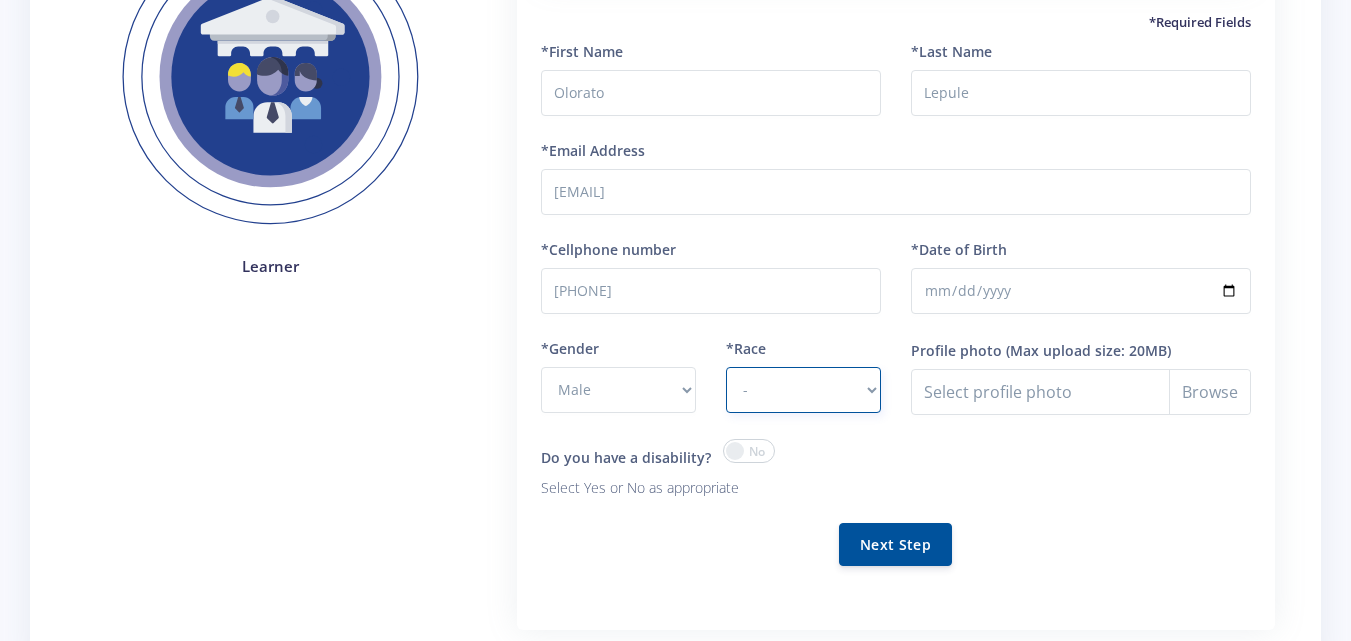 select on "African" 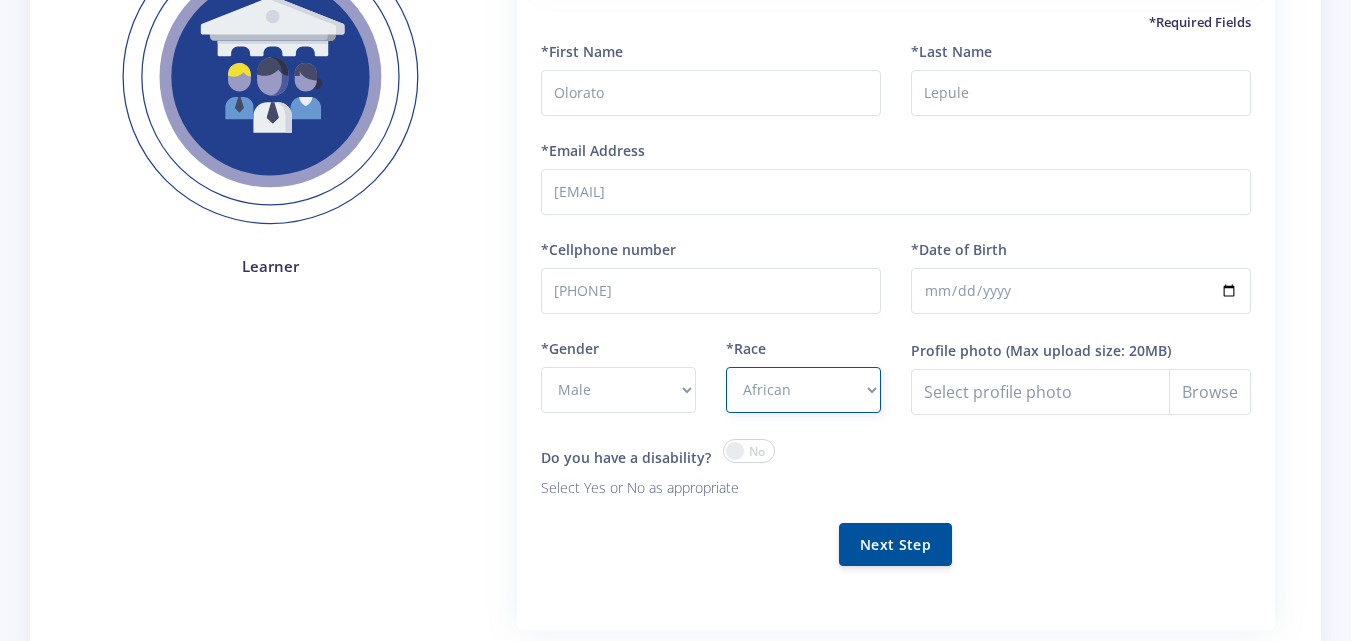 click on "-
African
Asian
Coloured
Indian
White
Other" at bounding box center [803, 390] 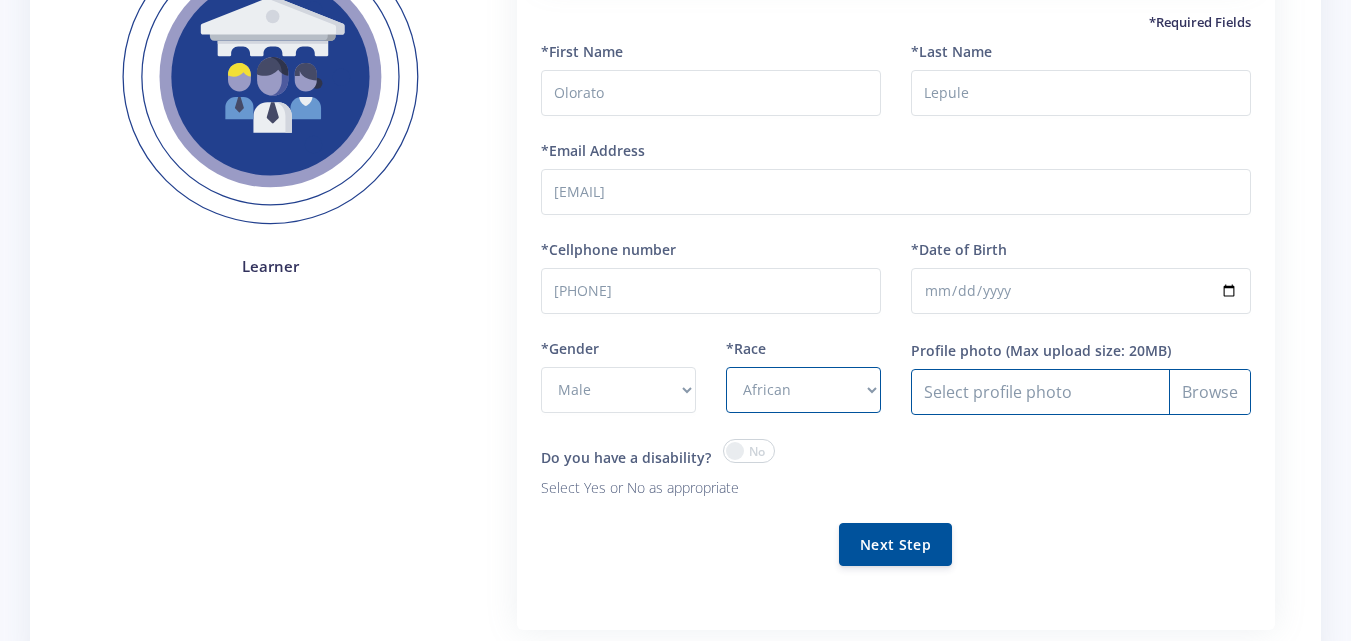 click on "Profile photo" at bounding box center (1081, 392) 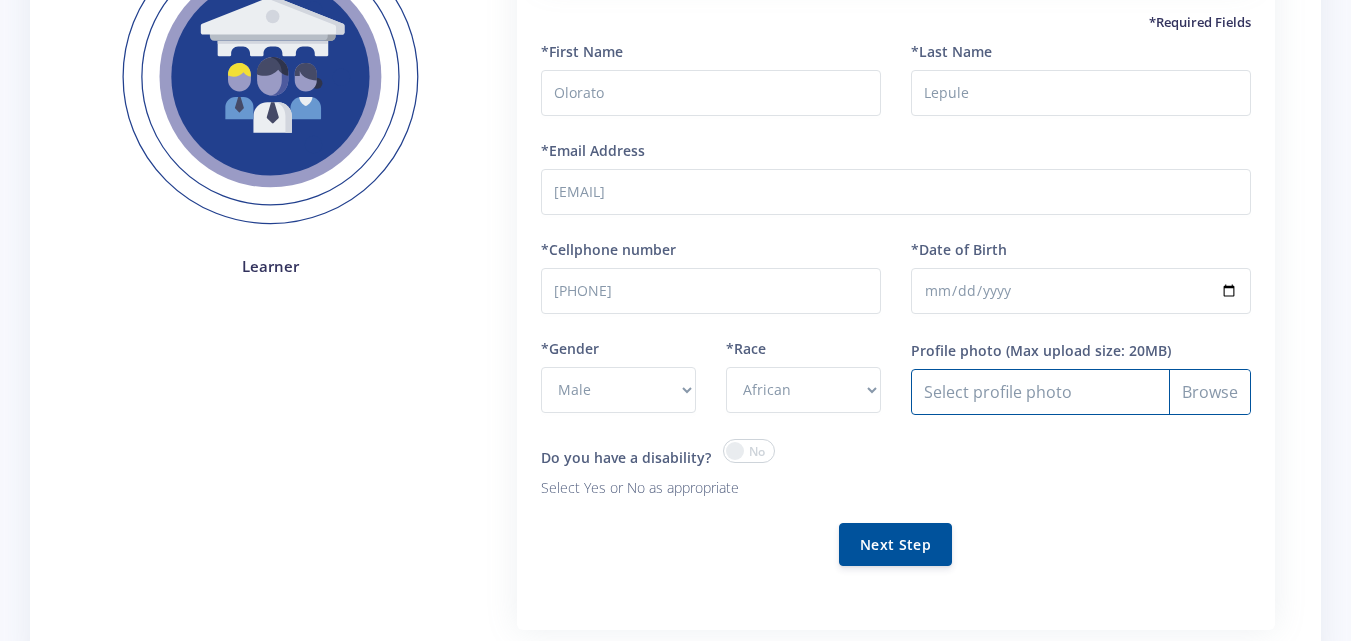 type on "C:\fakepath\IMG_20250703_175514.jpg" 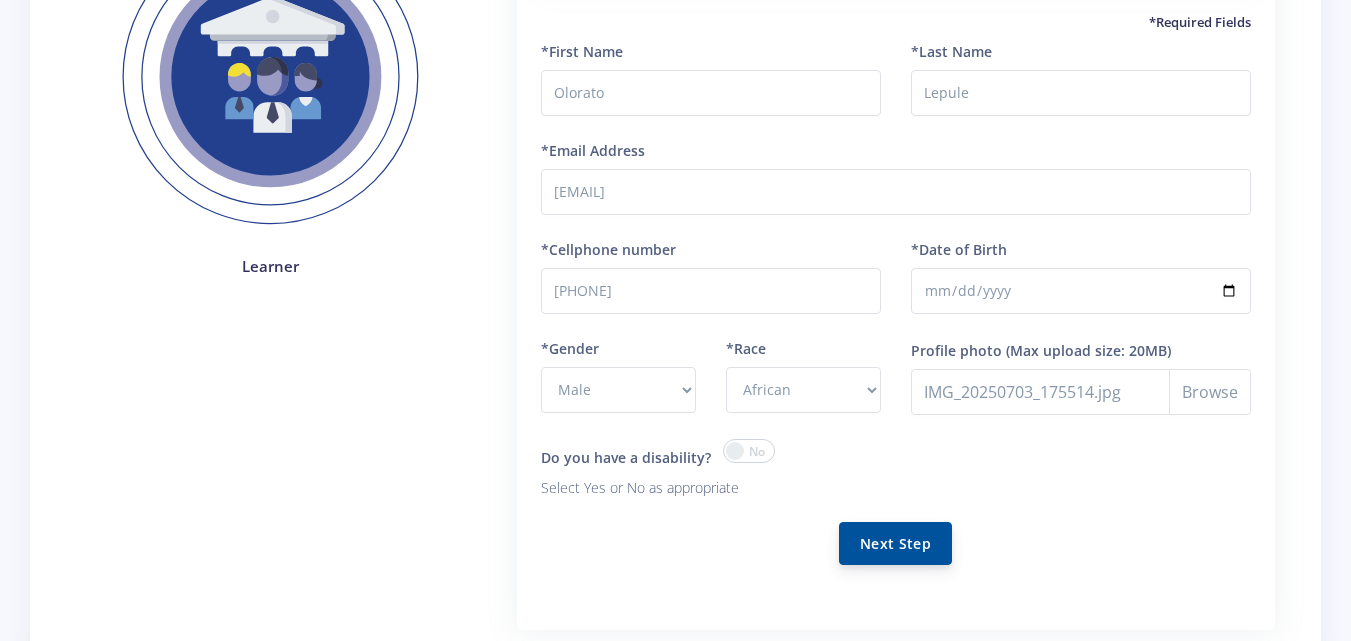 click on "Next
Step" at bounding box center (895, 543) 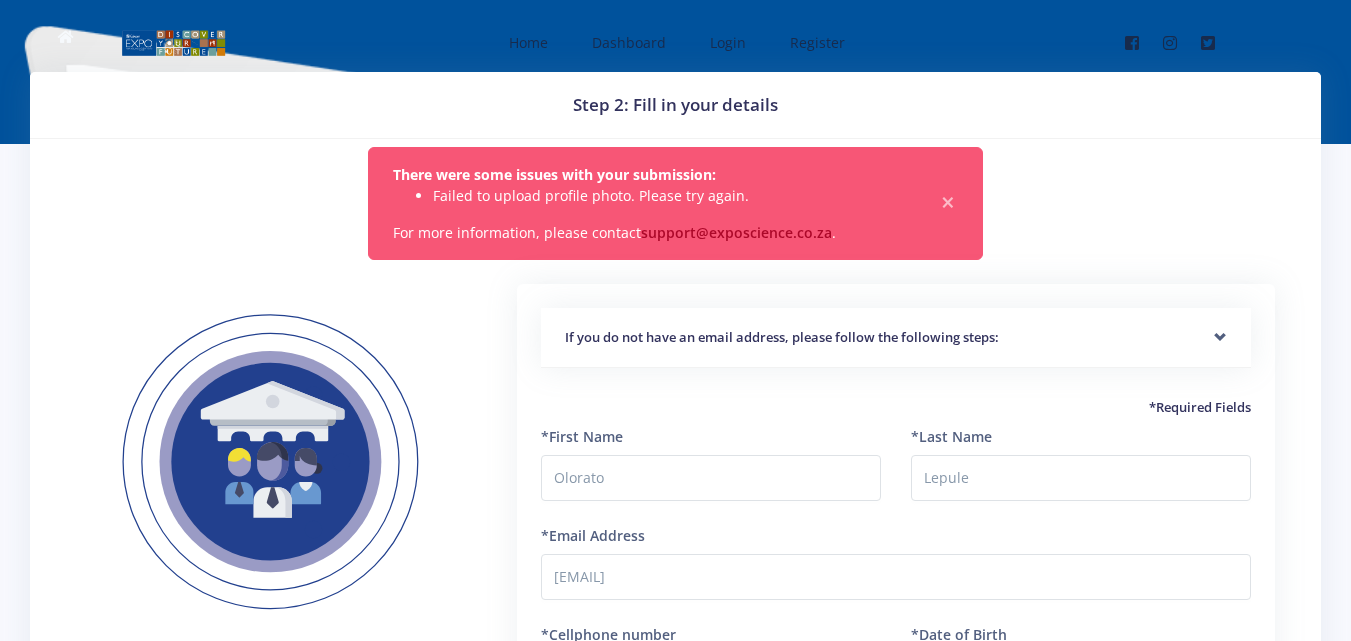 scroll, scrollTop: 0, scrollLeft: 0, axis: both 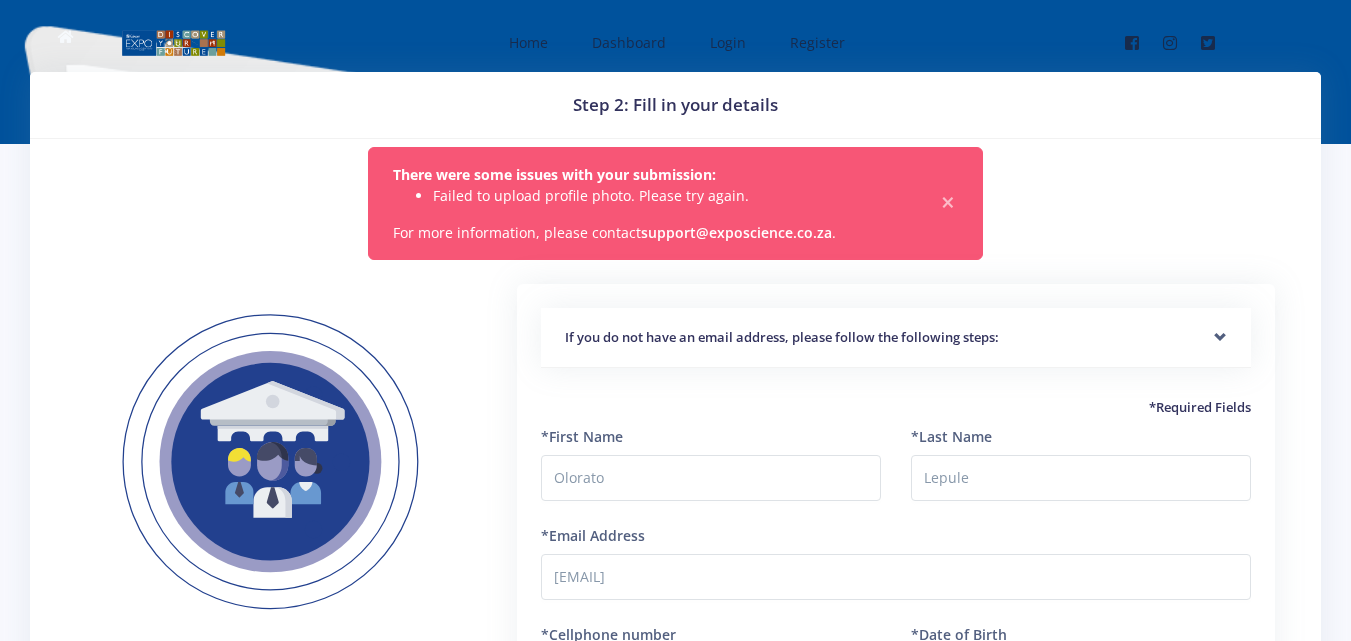 click on "support@exposcience.co.za" at bounding box center [736, 232] 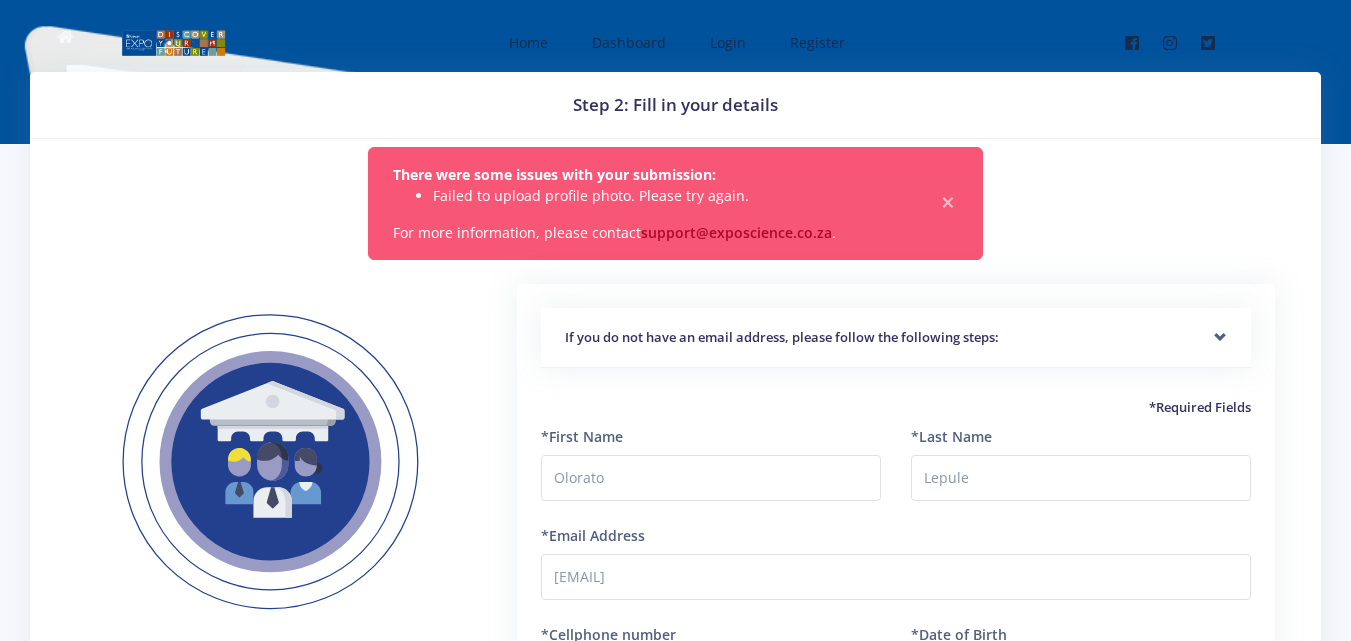 drag, startPoint x: 635, startPoint y: 230, endPoint x: 841, endPoint y: 216, distance: 206.47517 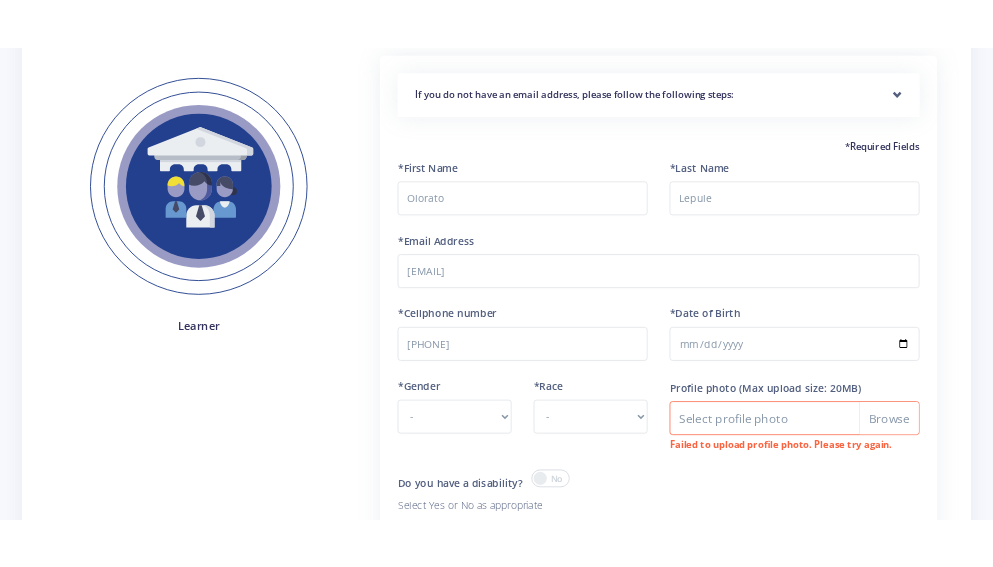 scroll, scrollTop: 275, scrollLeft: 0, axis: vertical 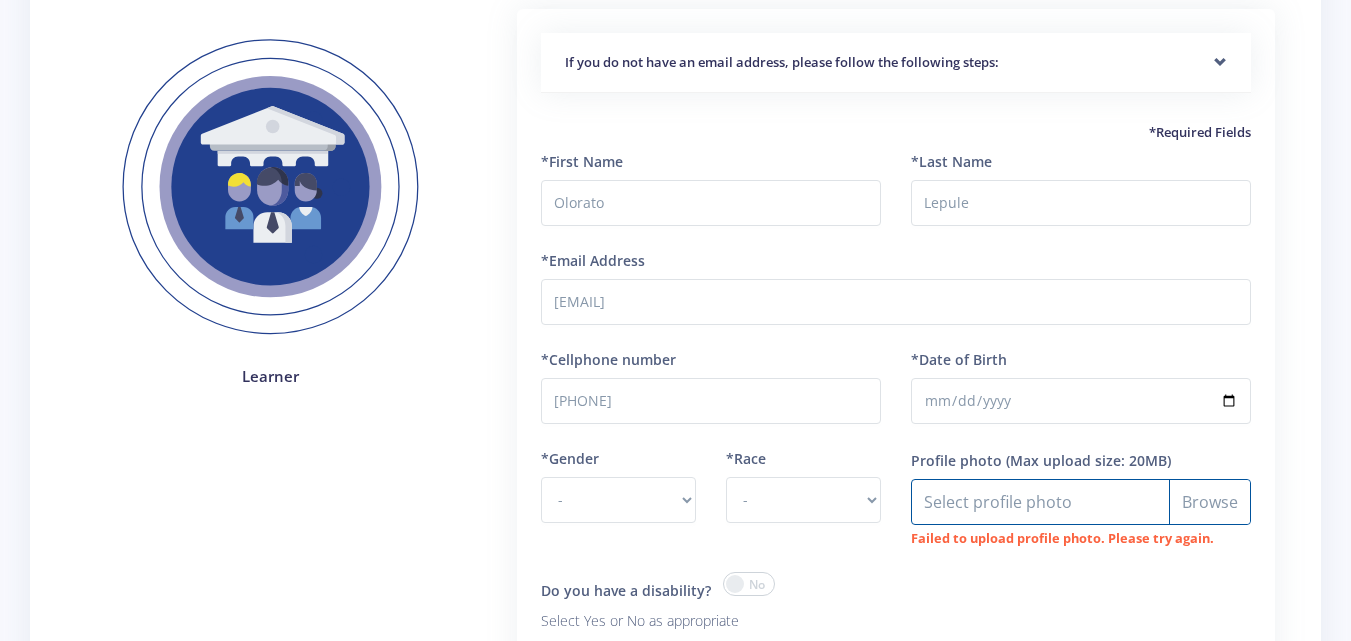 click on "Profile photo" at bounding box center (1081, 502) 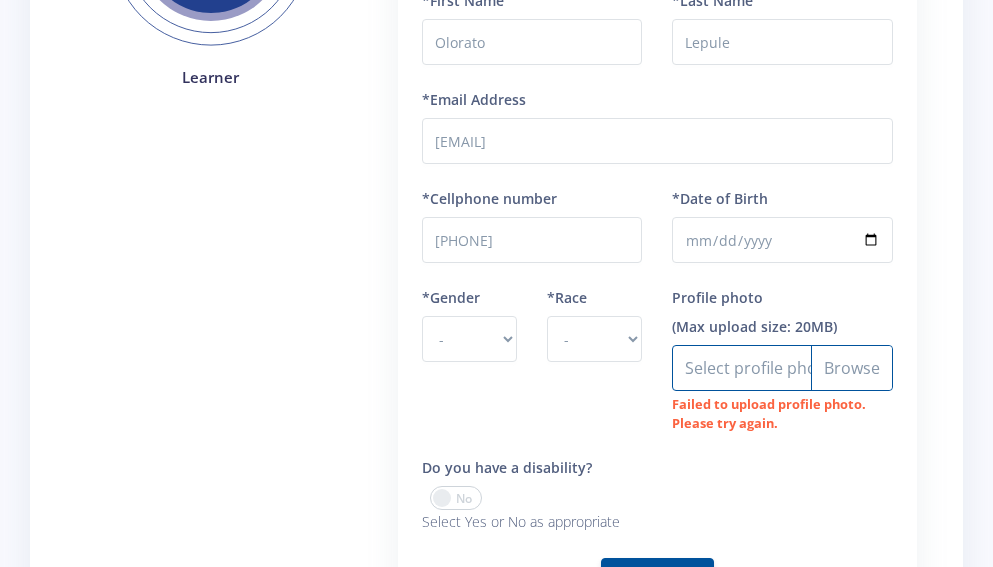 scroll, scrollTop: 502, scrollLeft: 0, axis: vertical 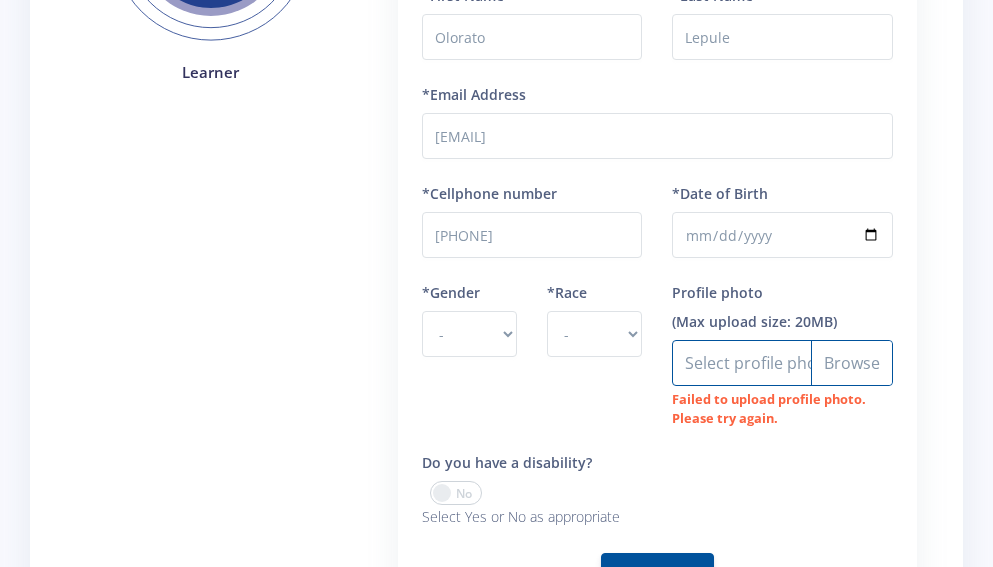 click on "Profile photo" at bounding box center (782, 363) 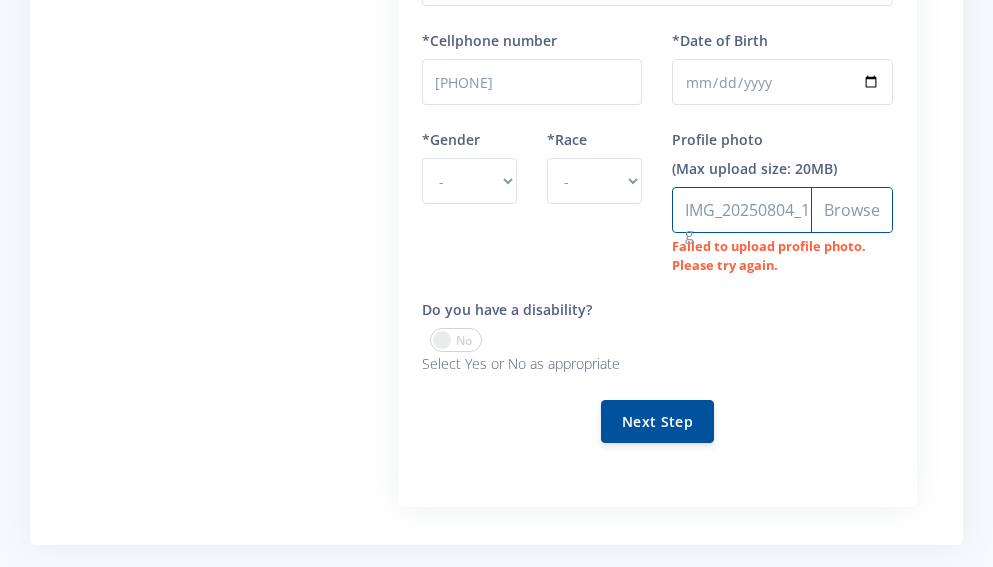 scroll, scrollTop: 657, scrollLeft: 0, axis: vertical 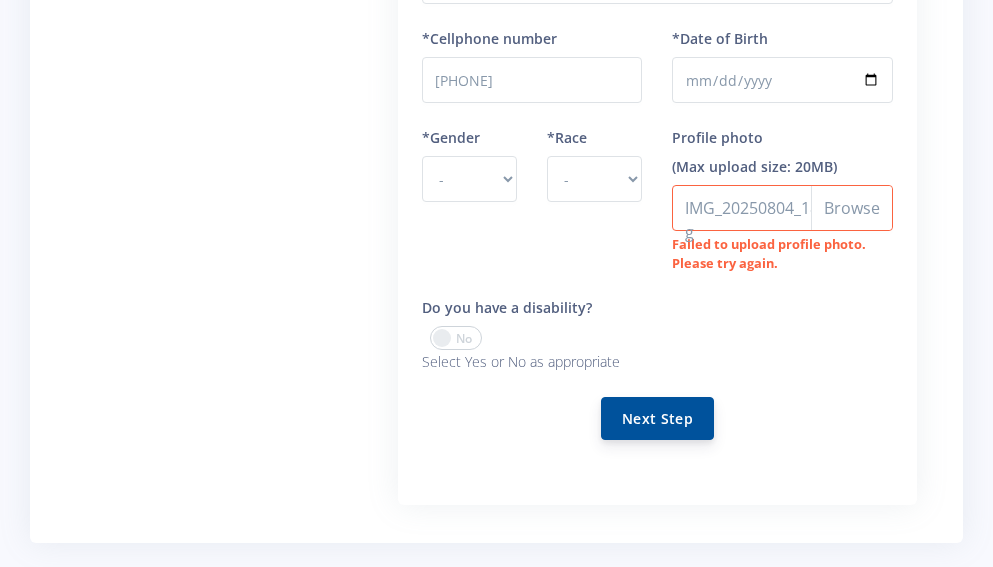 click on "Next
Step" at bounding box center [657, 418] 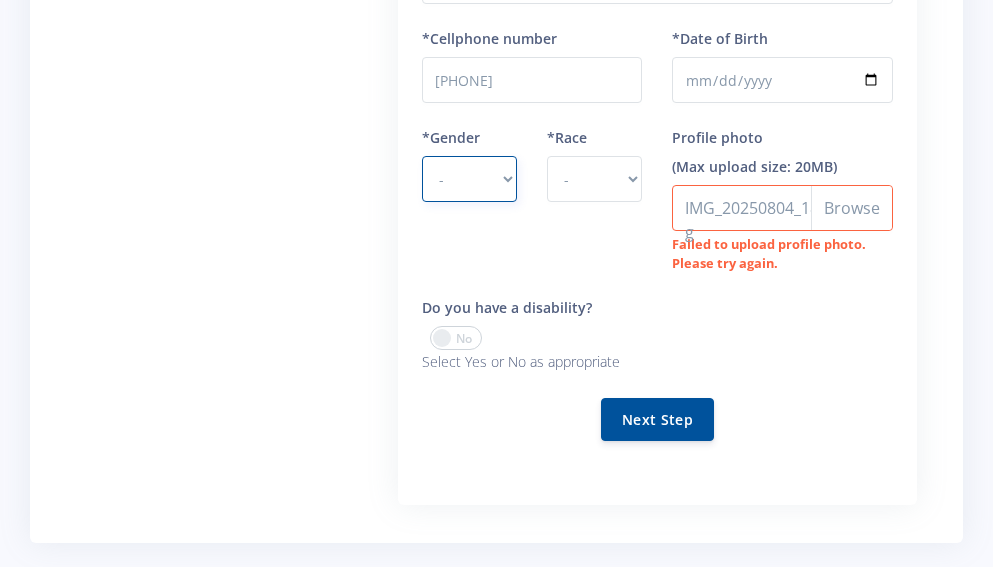 click on "-
Male
Female" at bounding box center [469, 179] 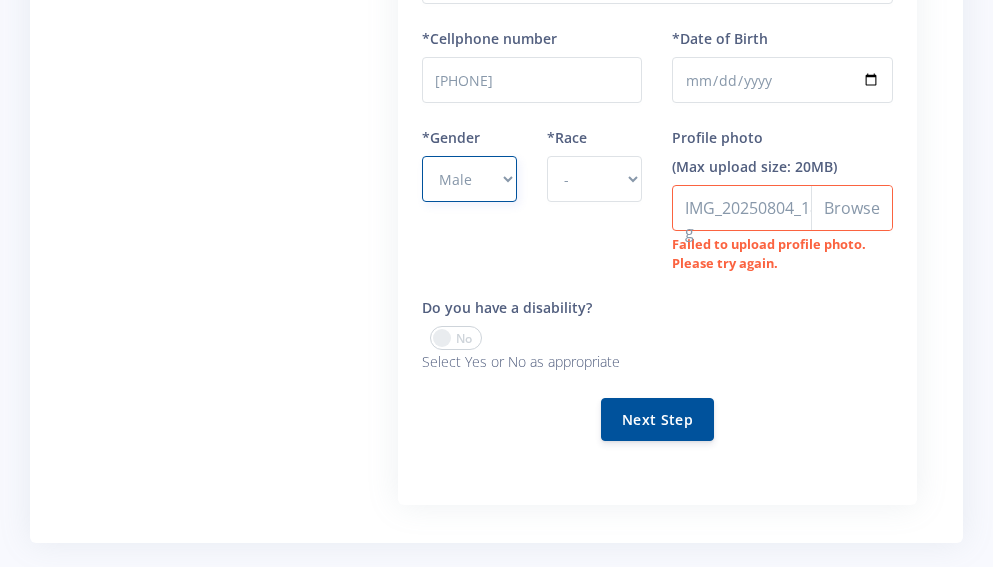 click on "-
Male
Female" at bounding box center [469, 179] 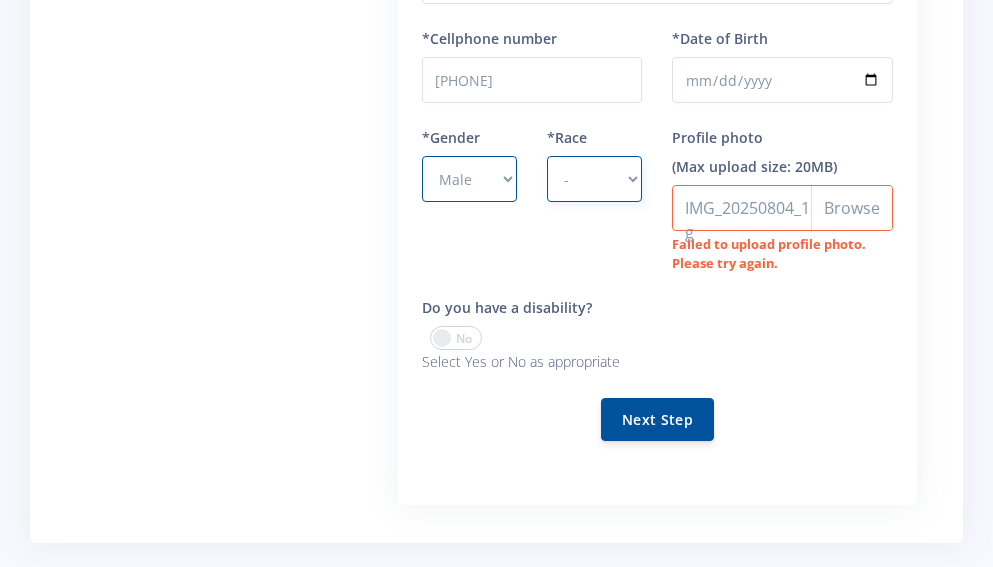 click on "-
African
Asian
Coloured
Indian
White
Other" at bounding box center (594, 179) 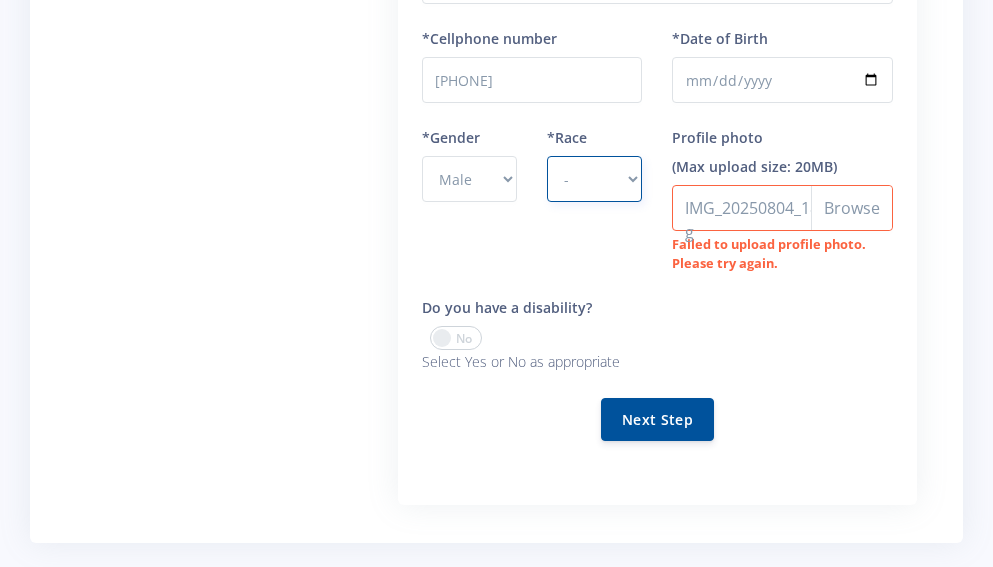 select on "African" 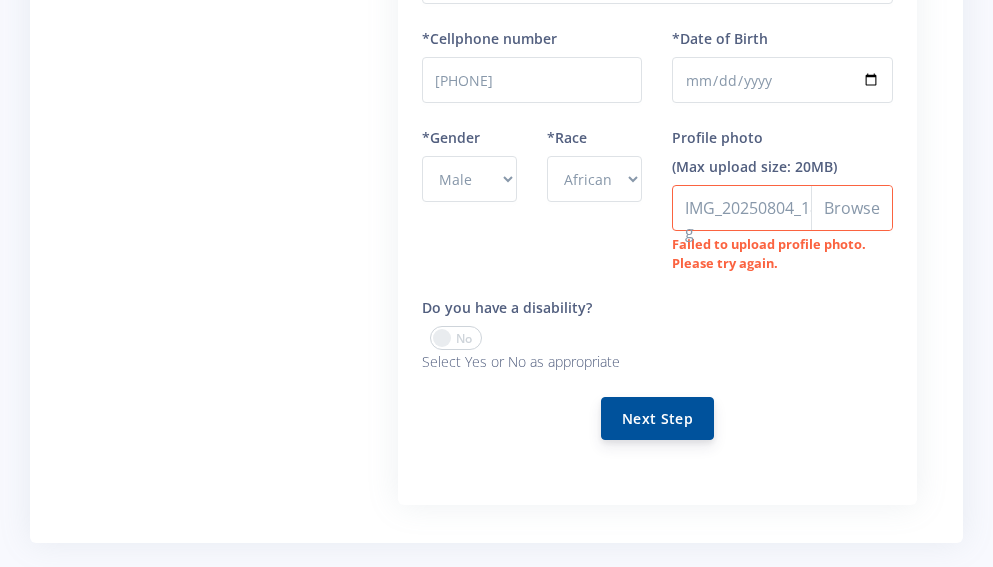 click on "Next
Step" at bounding box center (657, 418) 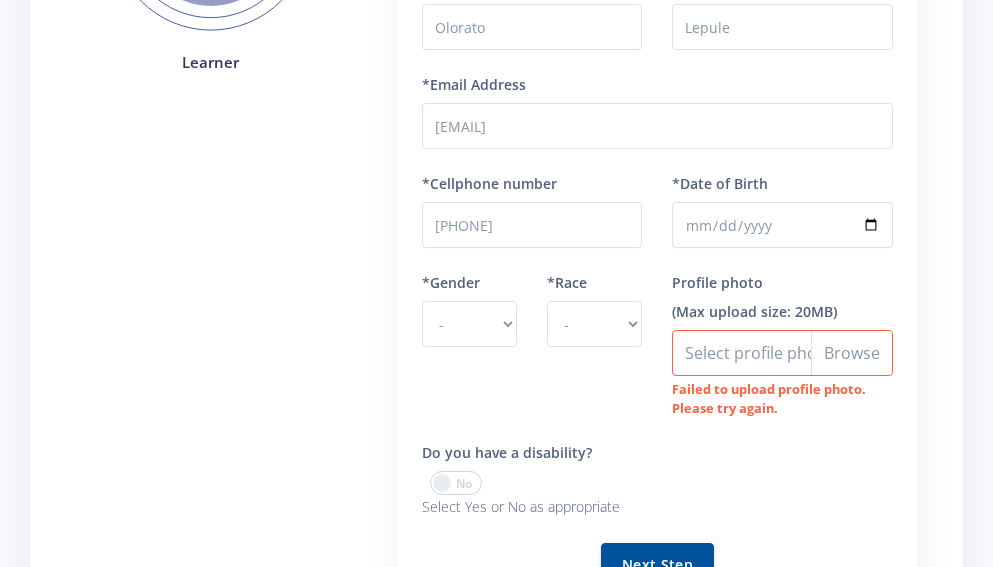 scroll, scrollTop: 513, scrollLeft: 0, axis: vertical 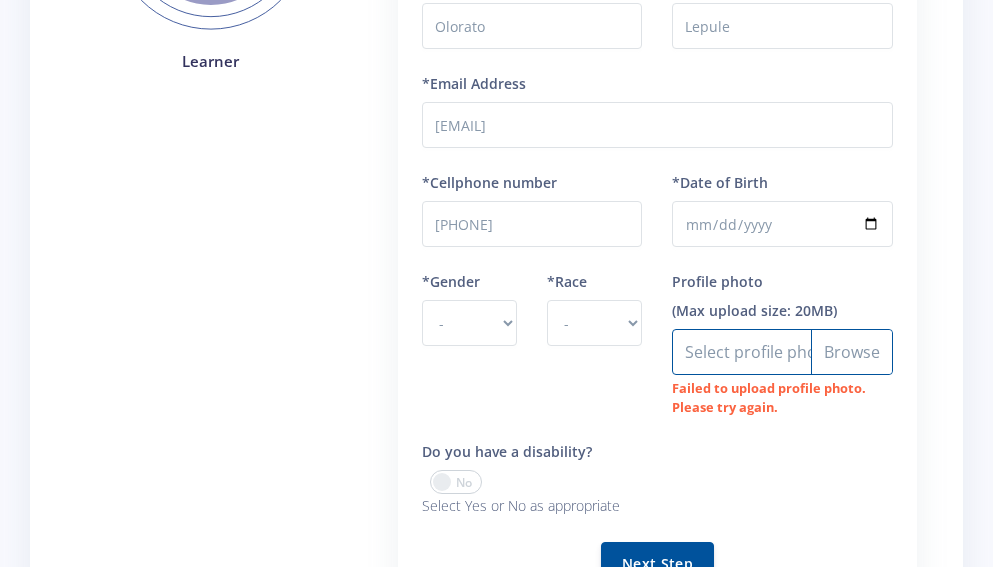 click on "Profile photo" at bounding box center [782, 352] 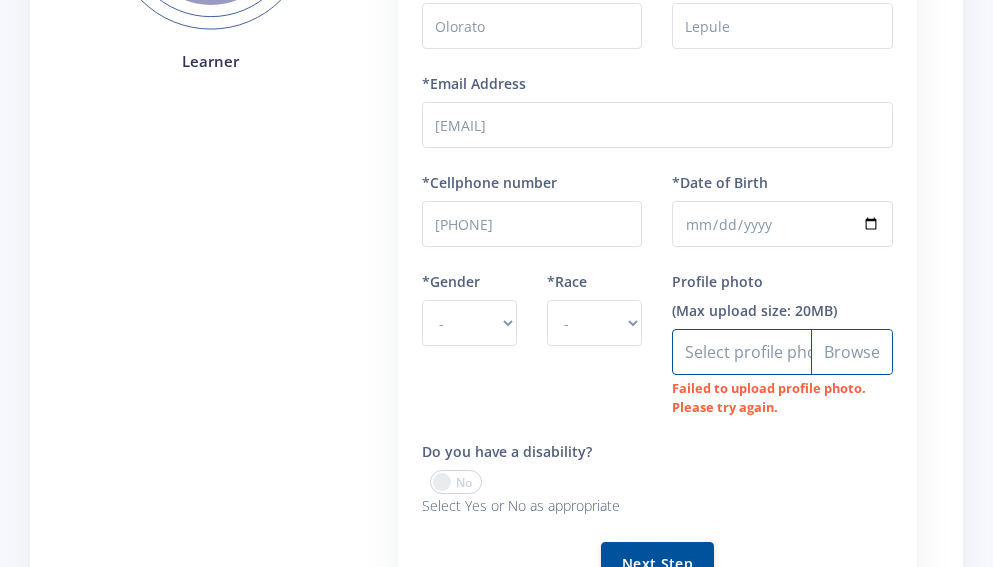 type on "C:\fakepath\IMG_20250703_175514.jpg" 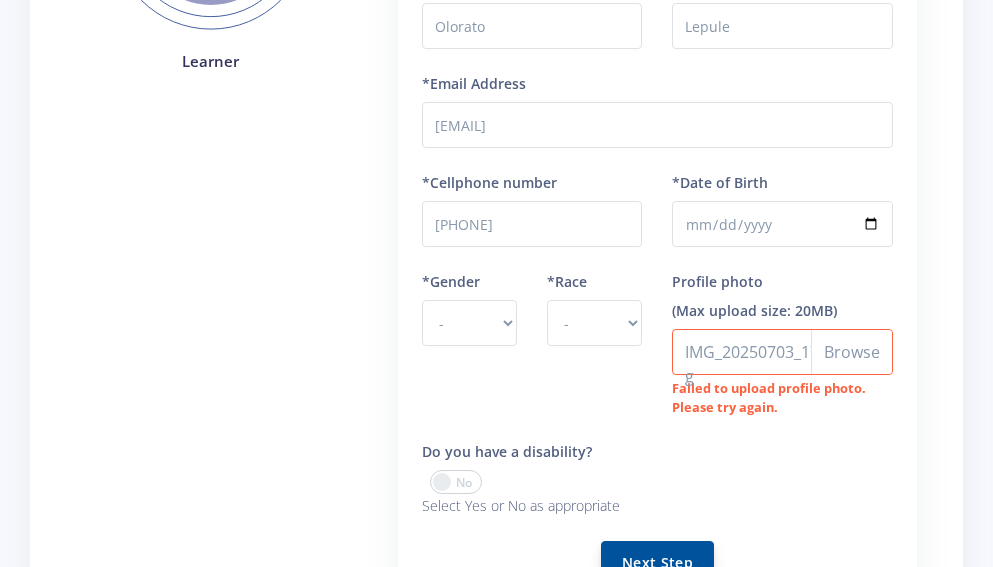 click on "Next
Step" at bounding box center [657, 562] 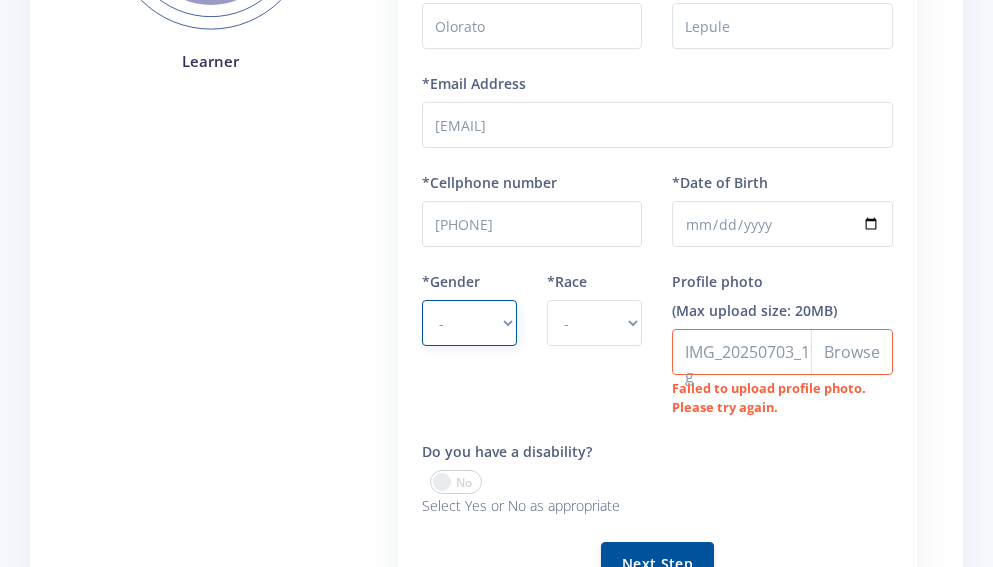 click on "-
Male
Female" at bounding box center (469, 323) 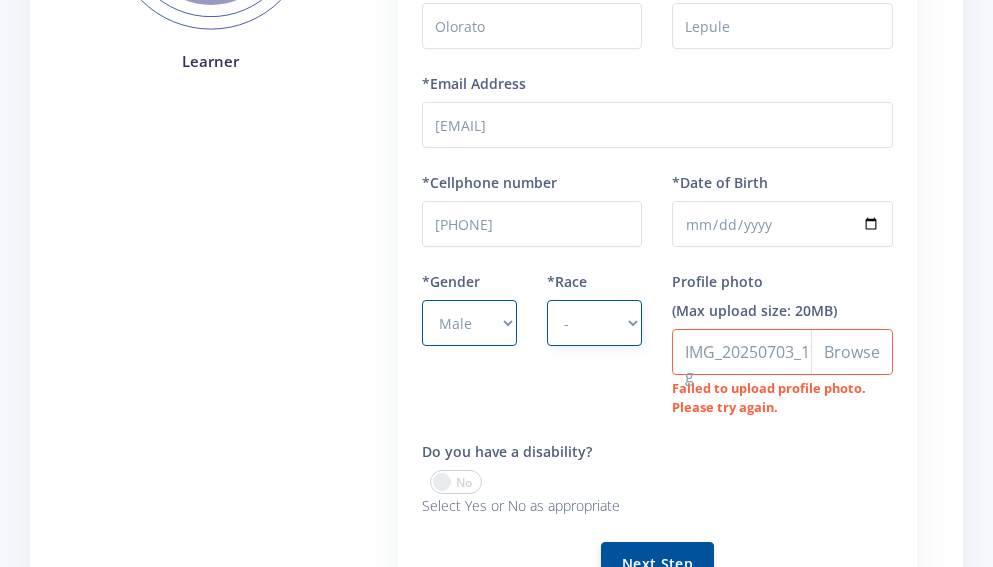click on "-
African
Asian
Coloured
Indian
White
Other" at bounding box center (594, 323) 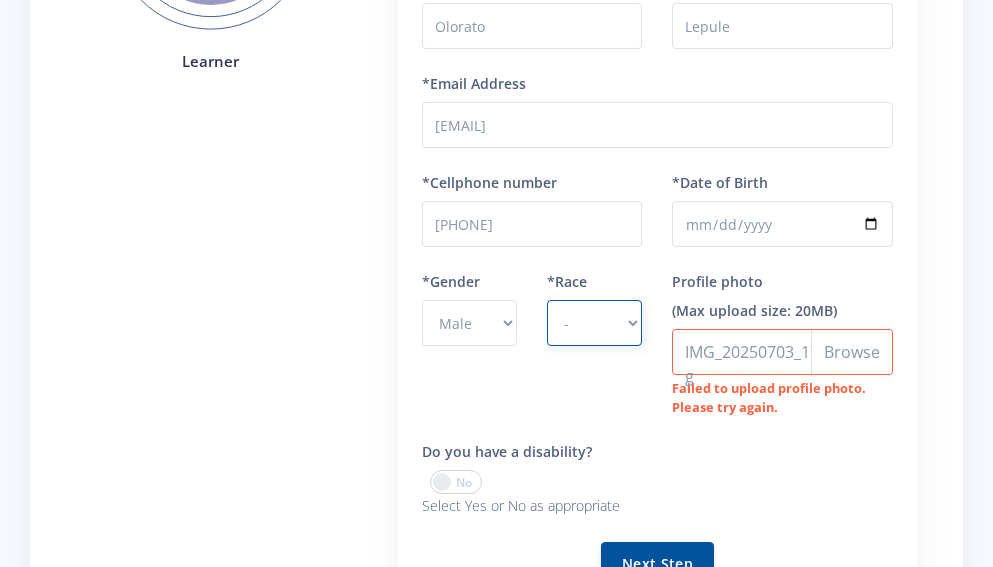 select on "African" 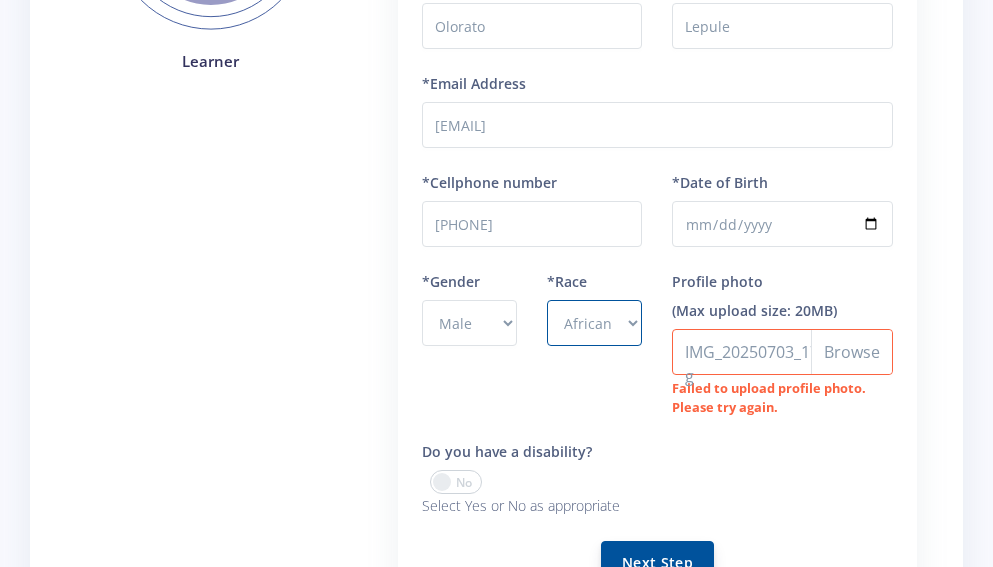 click on "Next
Step" at bounding box center (657, 562) 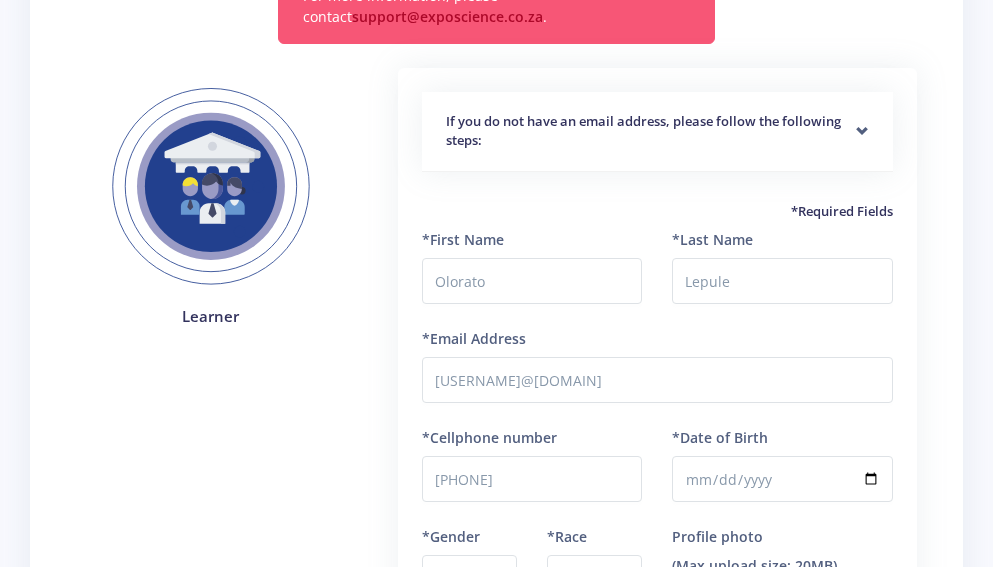 scroll, scrollTop: 259, scrollLeft: 0, axis: vertical 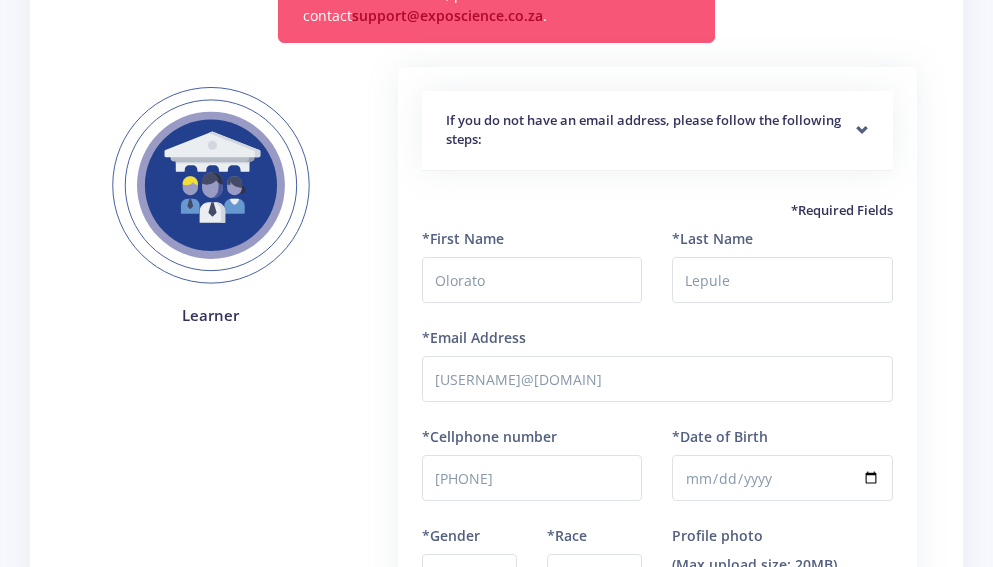 click at bounding box center [211, 186] 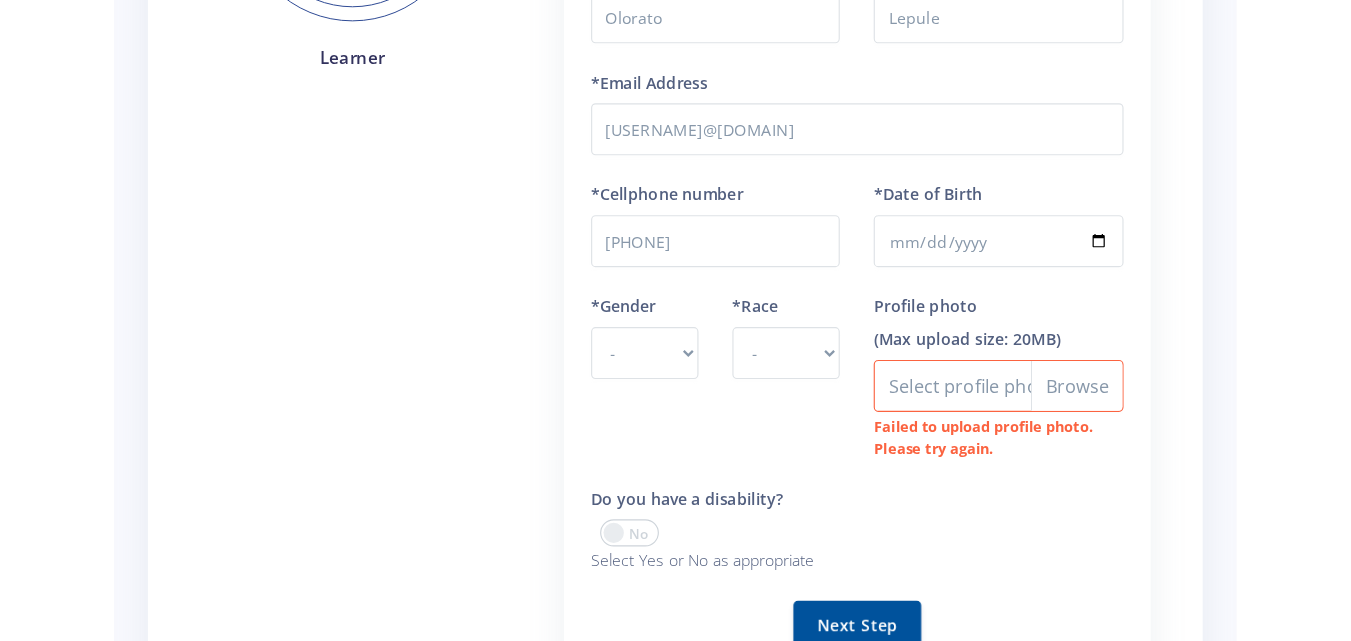 scroll, scrollTop: 526, scrollLeft: 0, axis: vertical 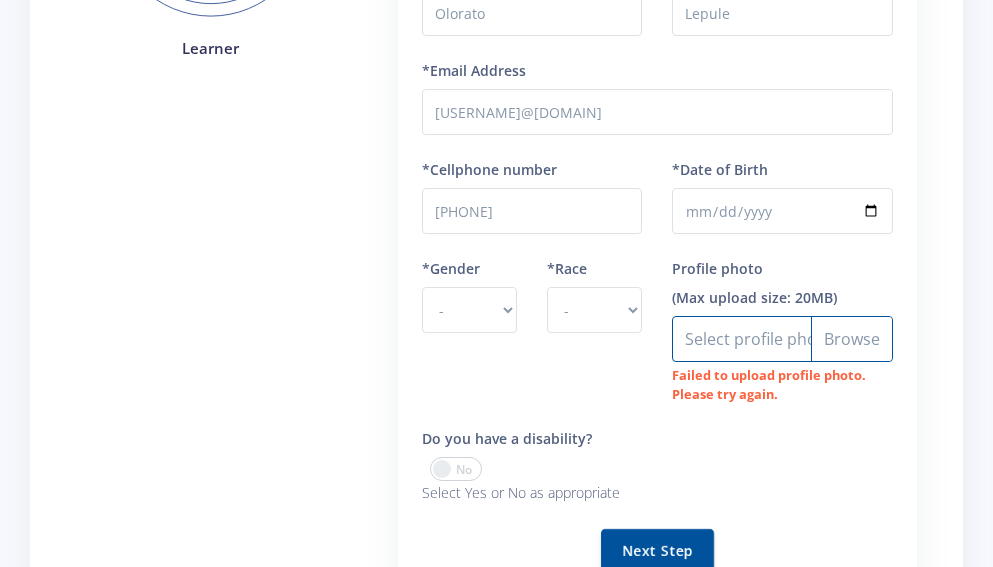 click on "Profile photo" at bounding box center (782, 339) 